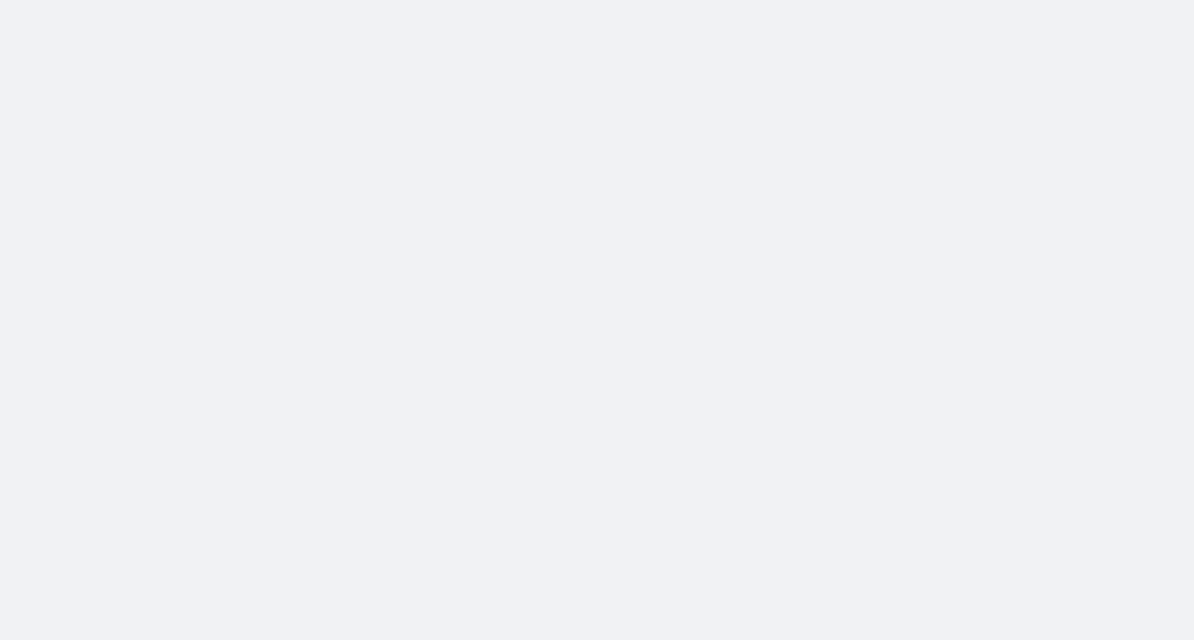 scroll, scrollTop: 0, scrollLeft: 0, axis: both 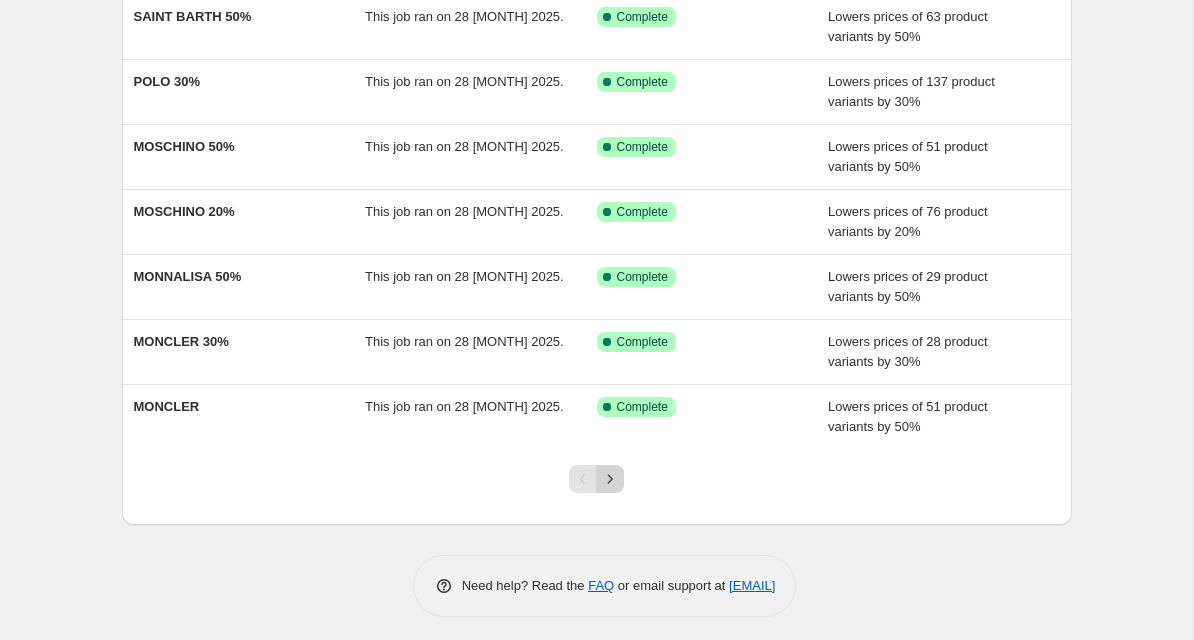 click 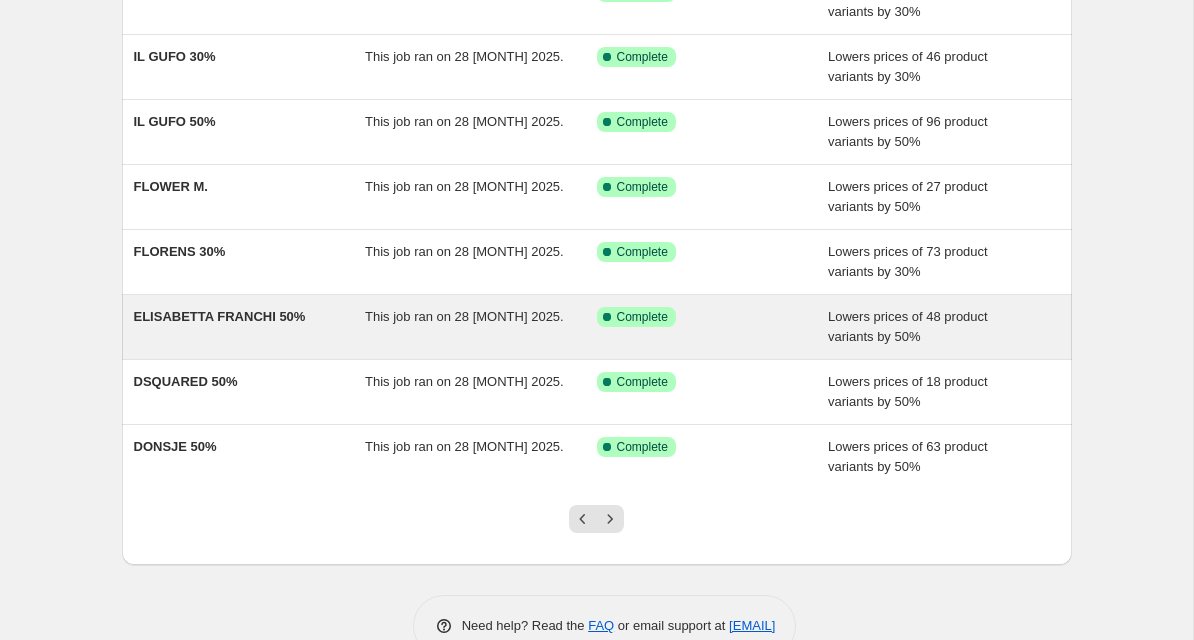 scroll, scrollTop: 345, scrollLeft: 0, axis: vertical 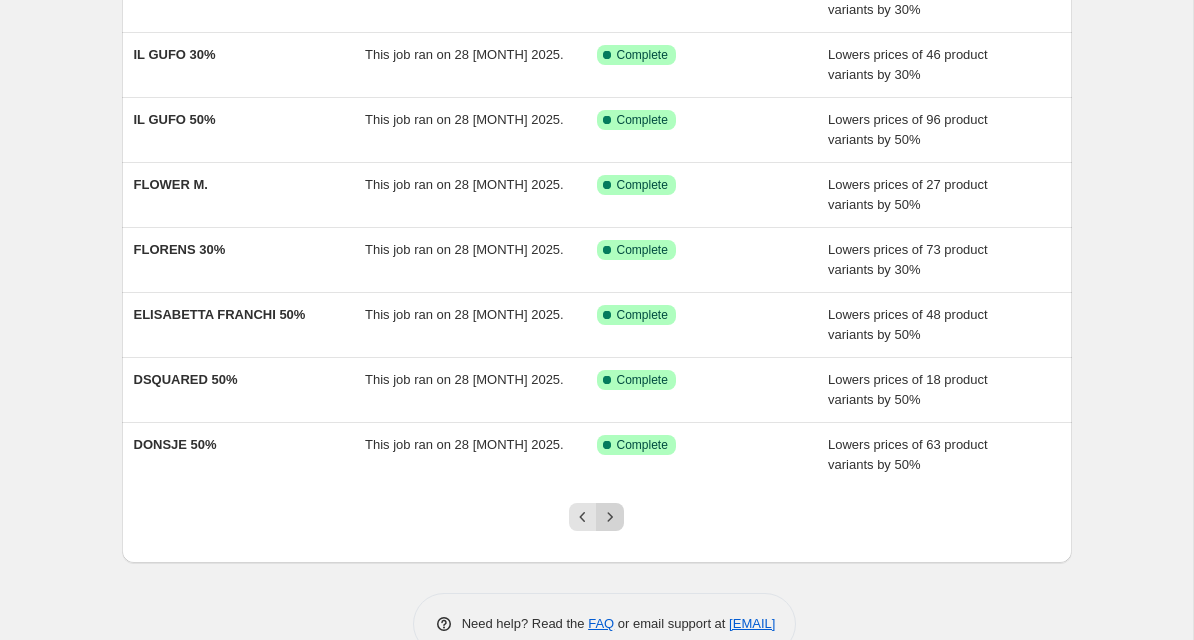 click 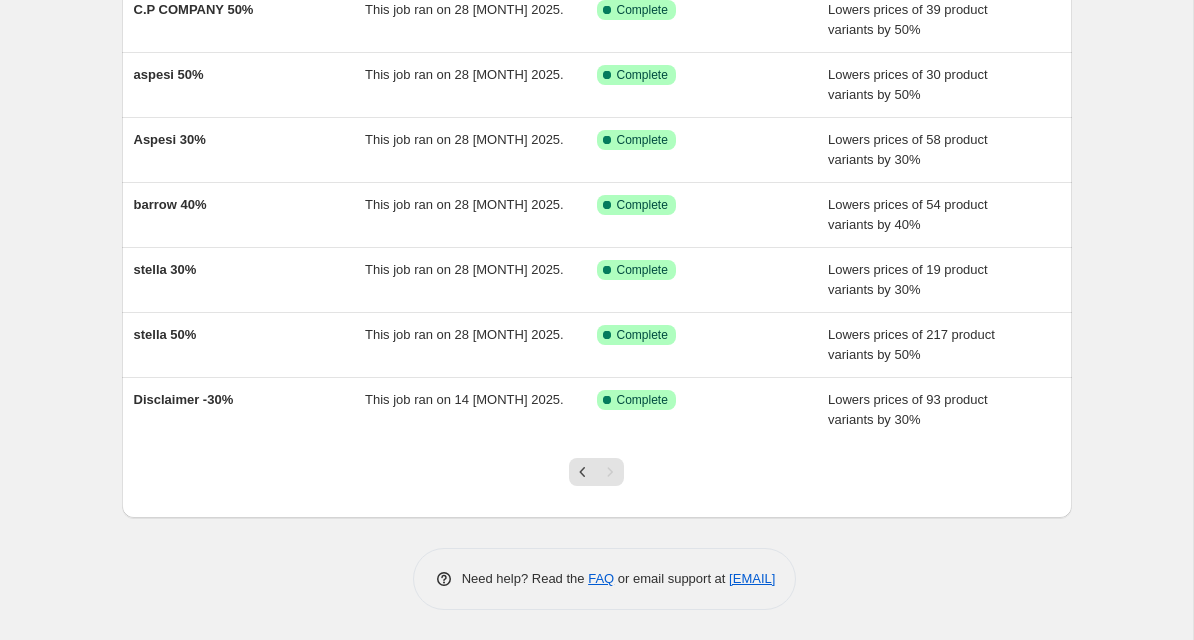 scroll, scrollTop: 390, scrollLeft: 0, axis: vertical 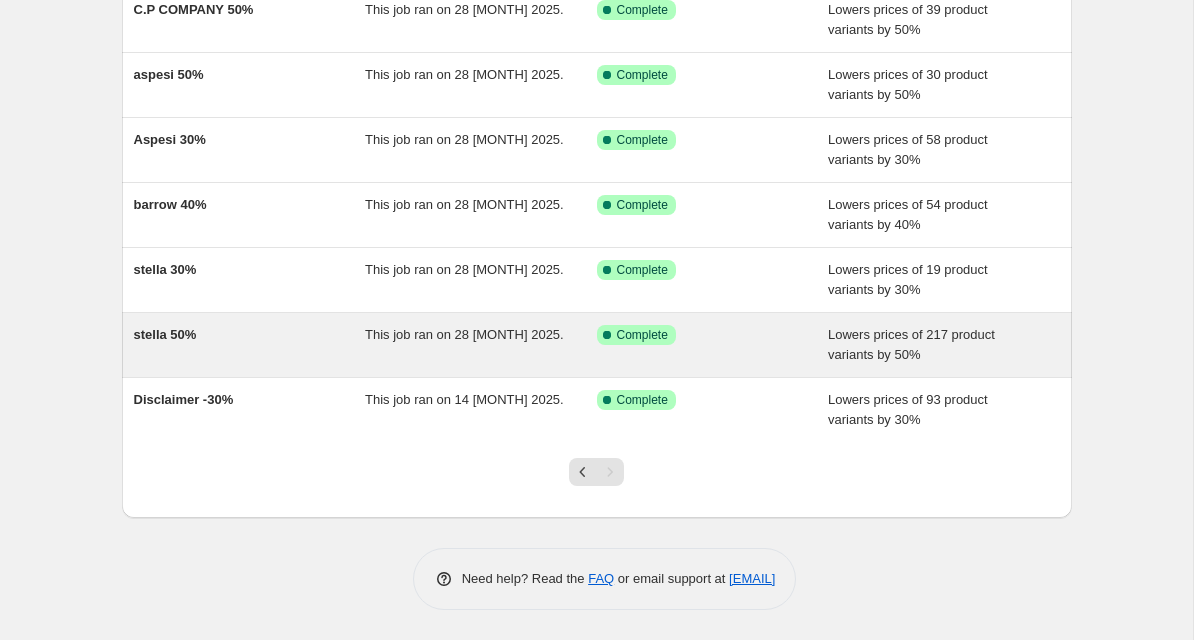 click on "Success Complete Complete" at bounding box center [713, 345] 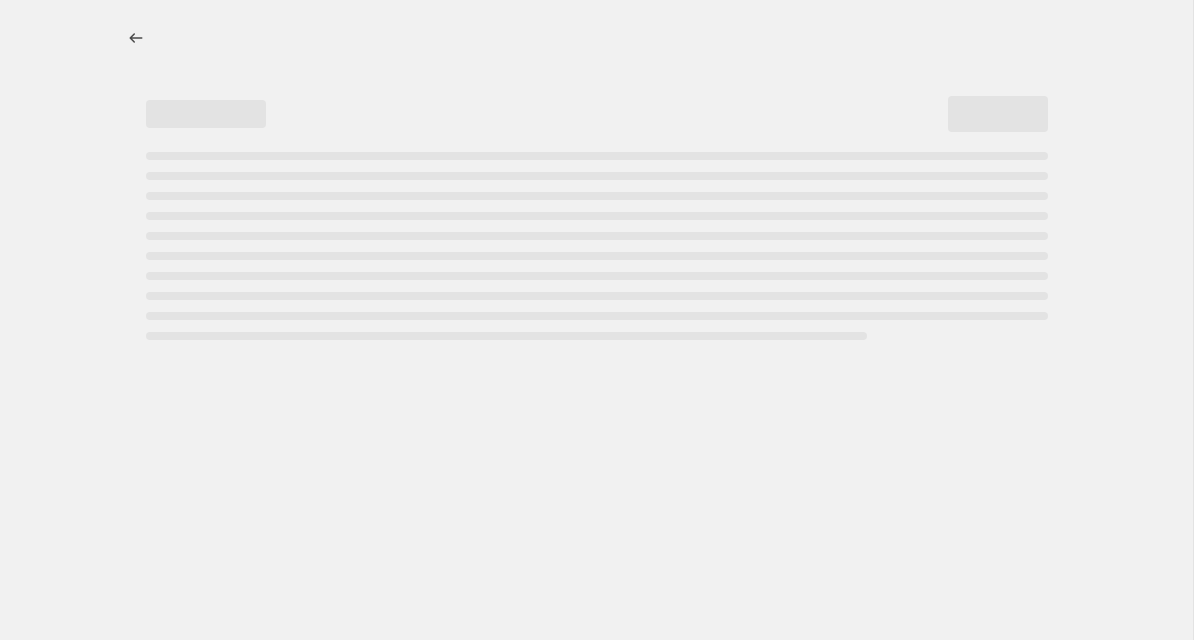 scroll, scrollTop: 0, scrollLeft: 0, axis: both 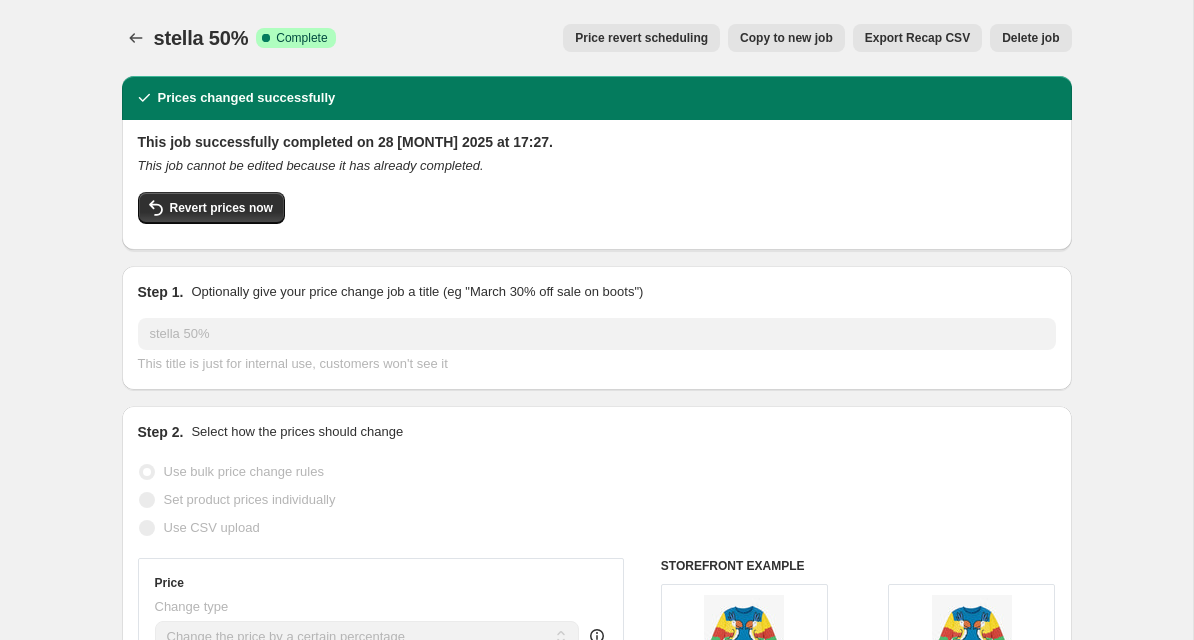 click on "Delete job" at bounding box center (1030, 38) 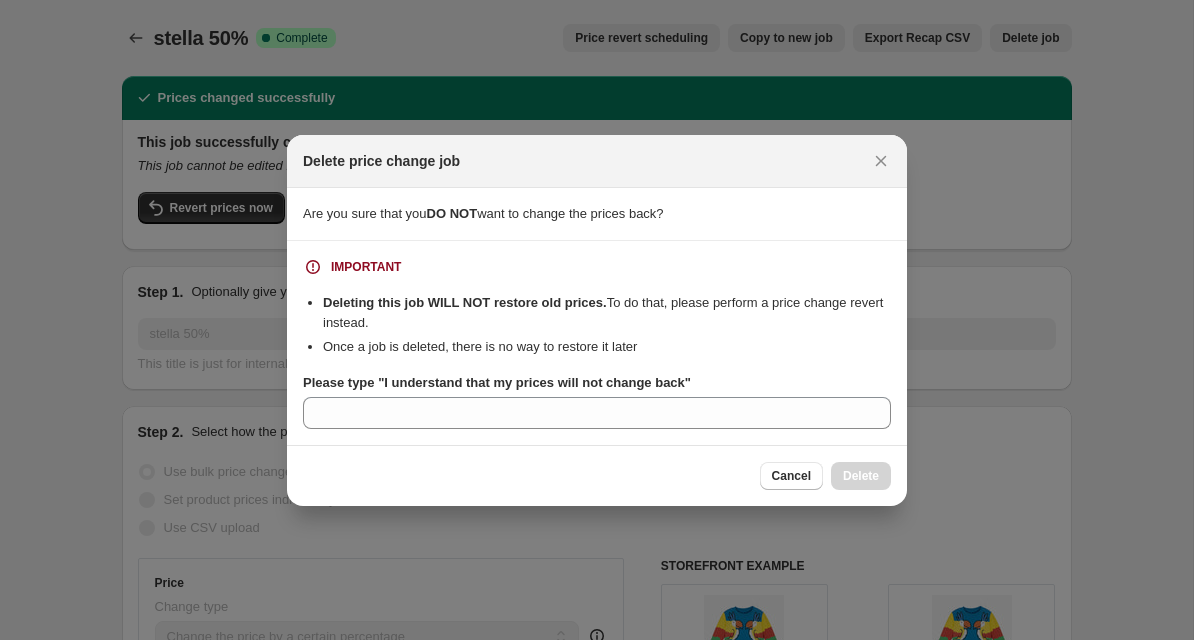 click on "Cancel Delete" at bounding box center (825, 476) 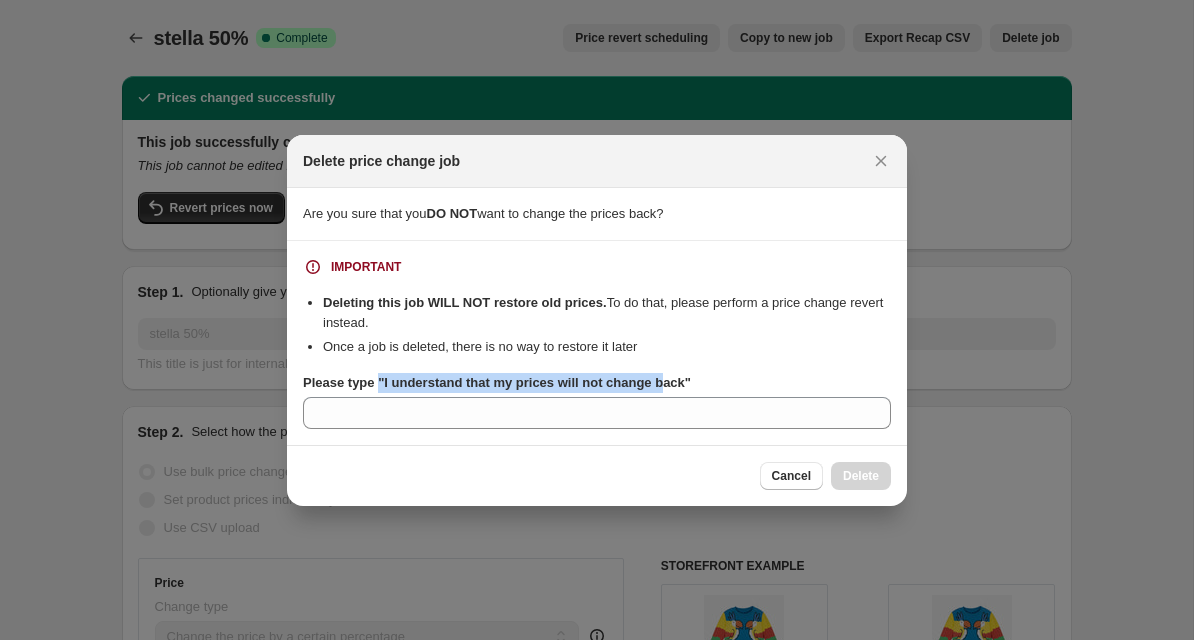 drag, startPoint x: 384, startPoint y: 380, endPoint x: 680, endPoint y: 390, distance: 296.16888 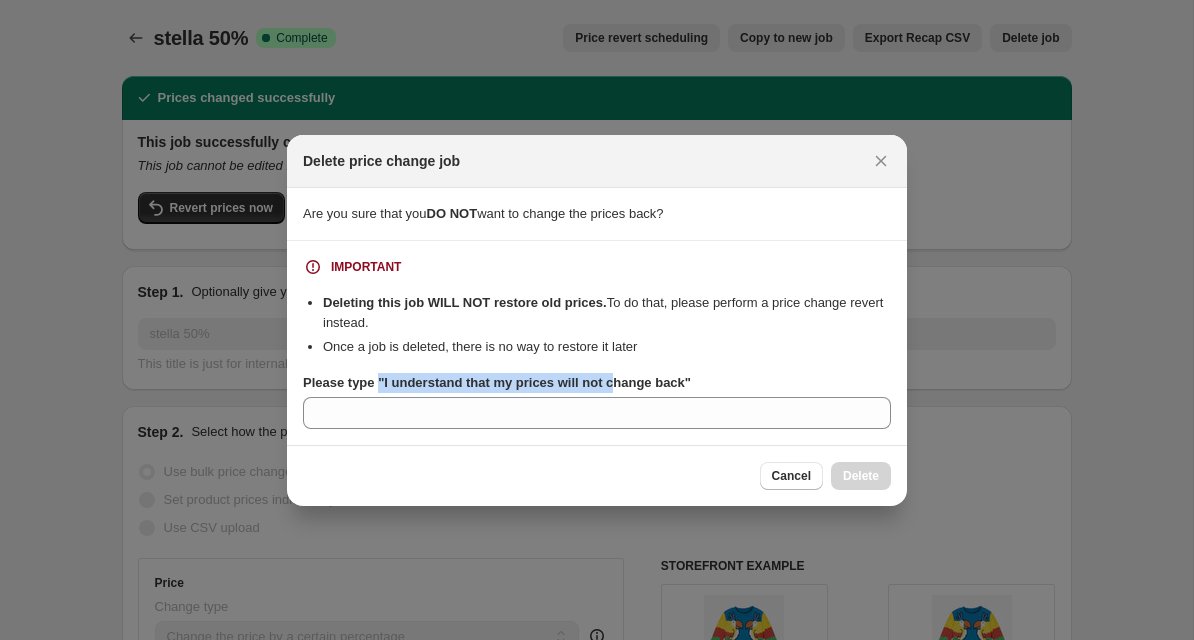 drag, startPoint x: 385, startPoint y: 382, endPoint x: 625, endPoint y: 385, distance: 240.01875 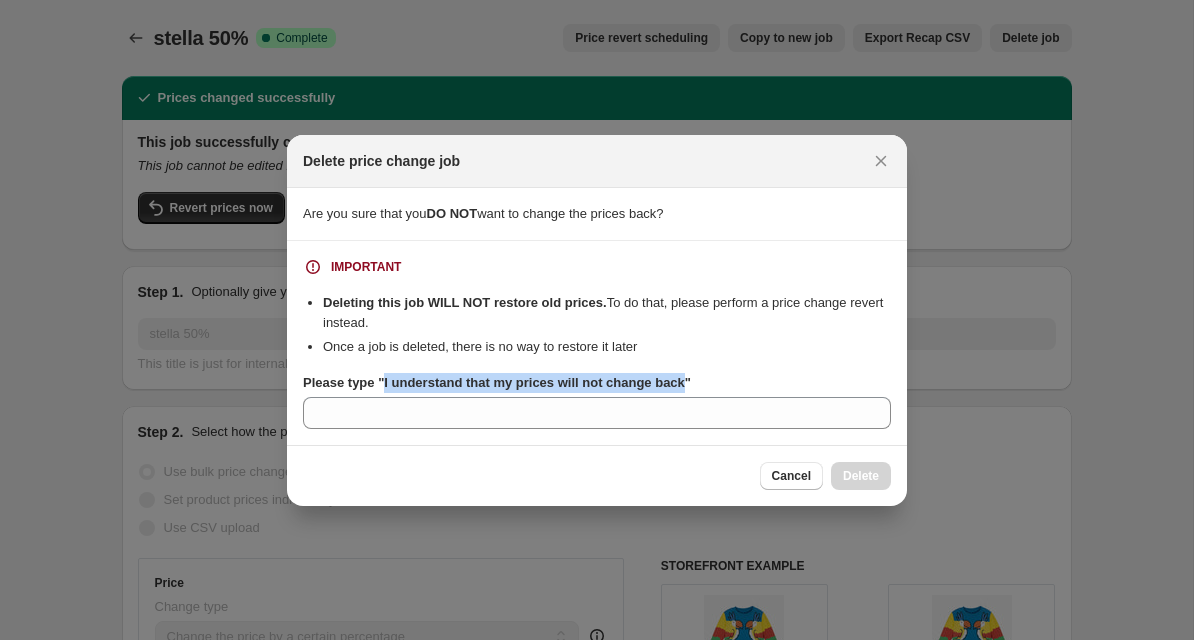 drag, startPoint x: 388, startPoint y: 382, endPoint x: 701, endPoint y: 390, distance: 313.10223 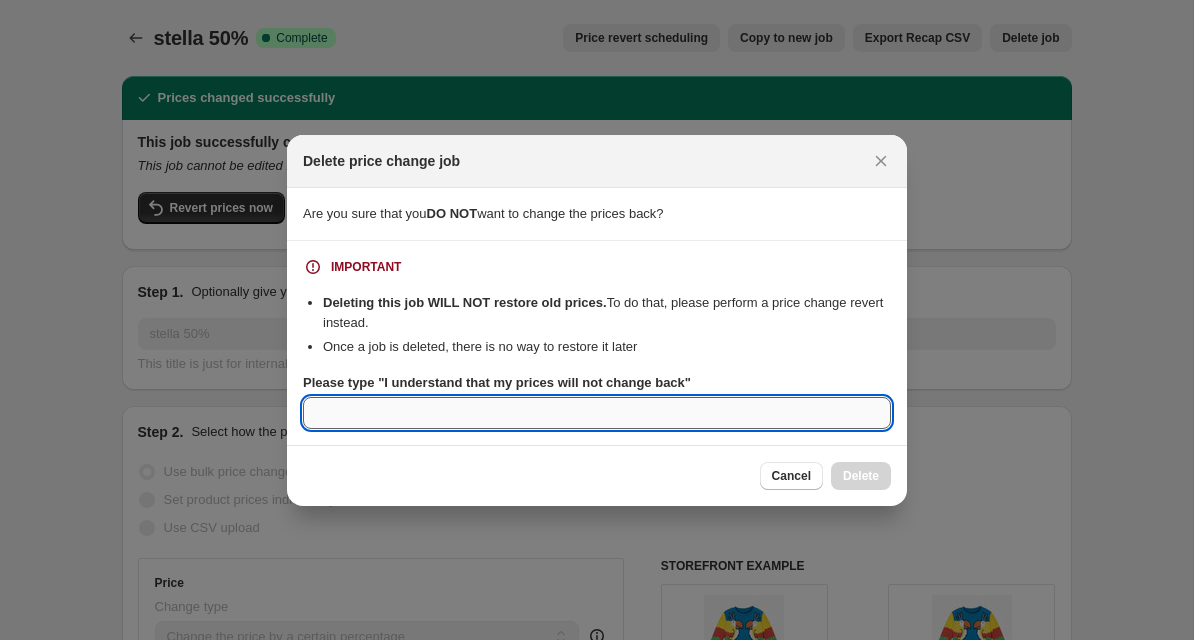 click on "Please type "I understand that my prices will not change back"" at bounding box center [597, 413] 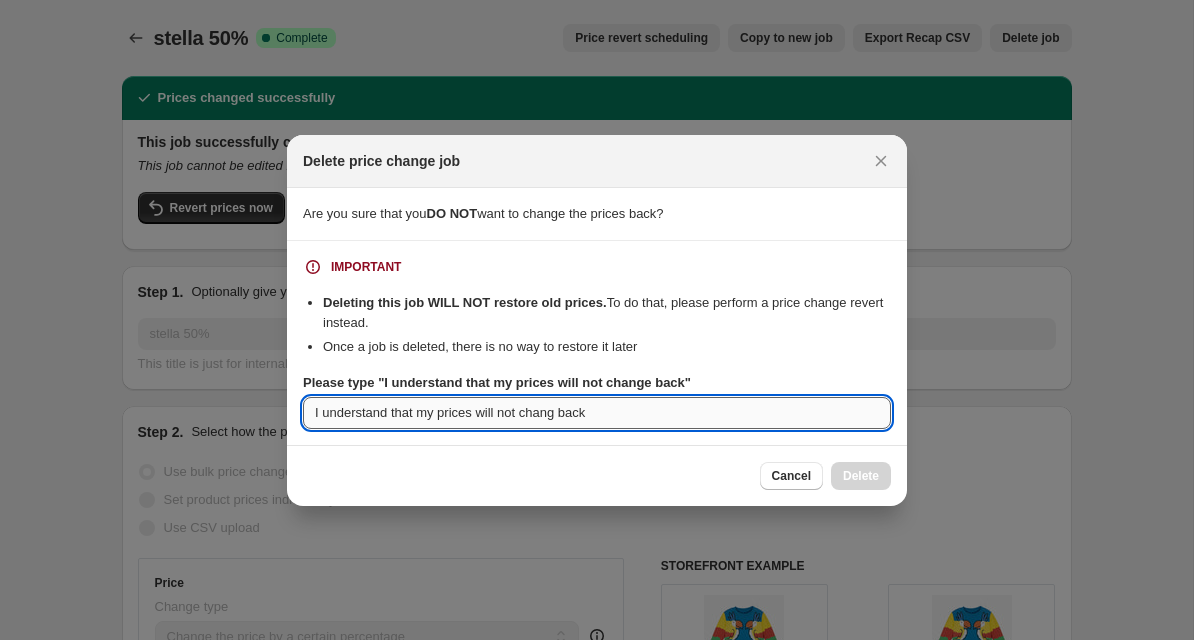 drag, startPoint x: 582, startPoint y: 421, endPoint x: 570, endPoint y: 412, distance: 15 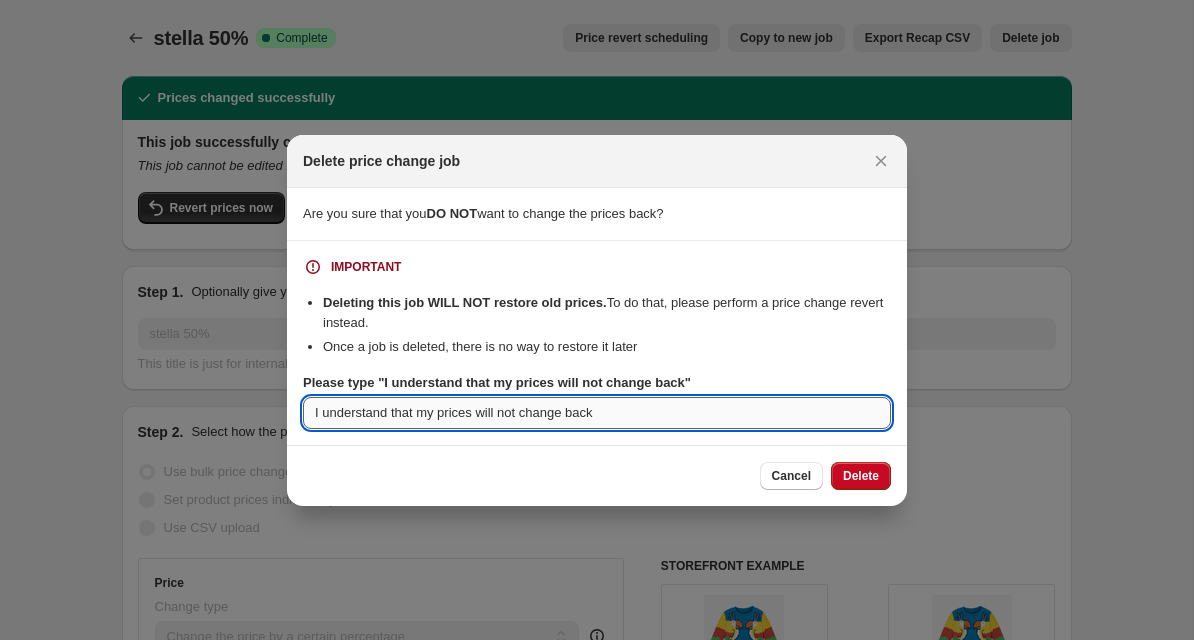 click on "I understand that my prices will not change back" at bounding box center (597, 413) 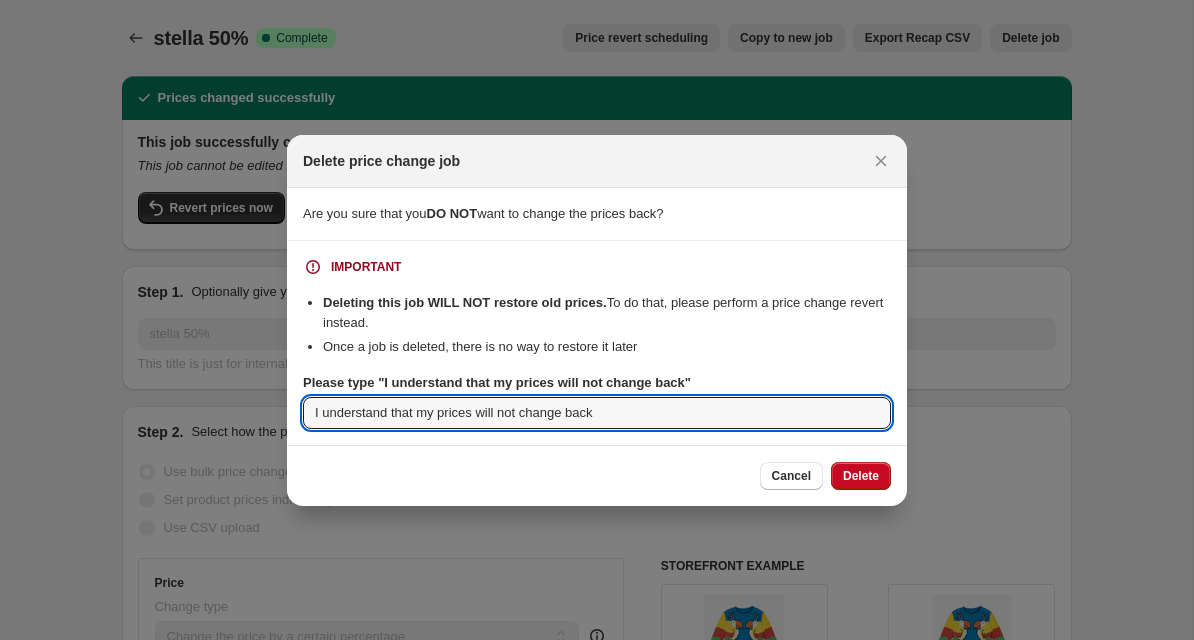 drag, startPoint x: 631, startPoint y: 408, endPoint x: 290, endPoint y: 414, distance: 341.0528 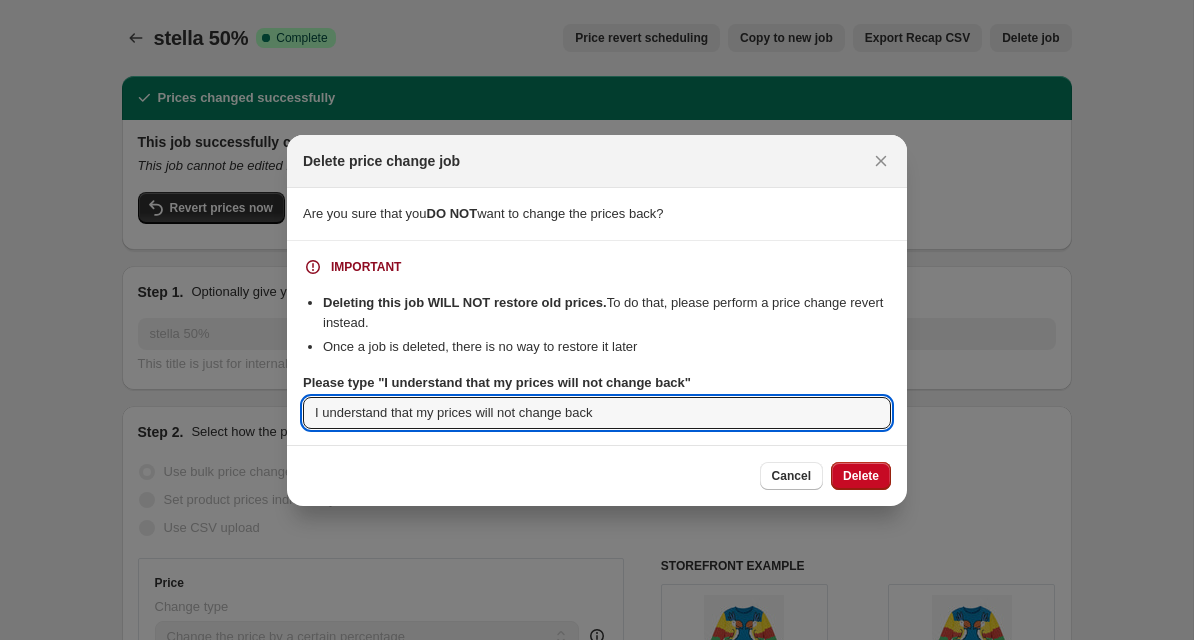click on "IMPORTANT Deleting this job WILL NOT restore old prices. To do that, please perform a price change revert instead. Once a job is deleted, there is no way to restore it later Please type "I understand that my prices will not change back" I understand that my prices will not change back" at bounding box center (597, 343) 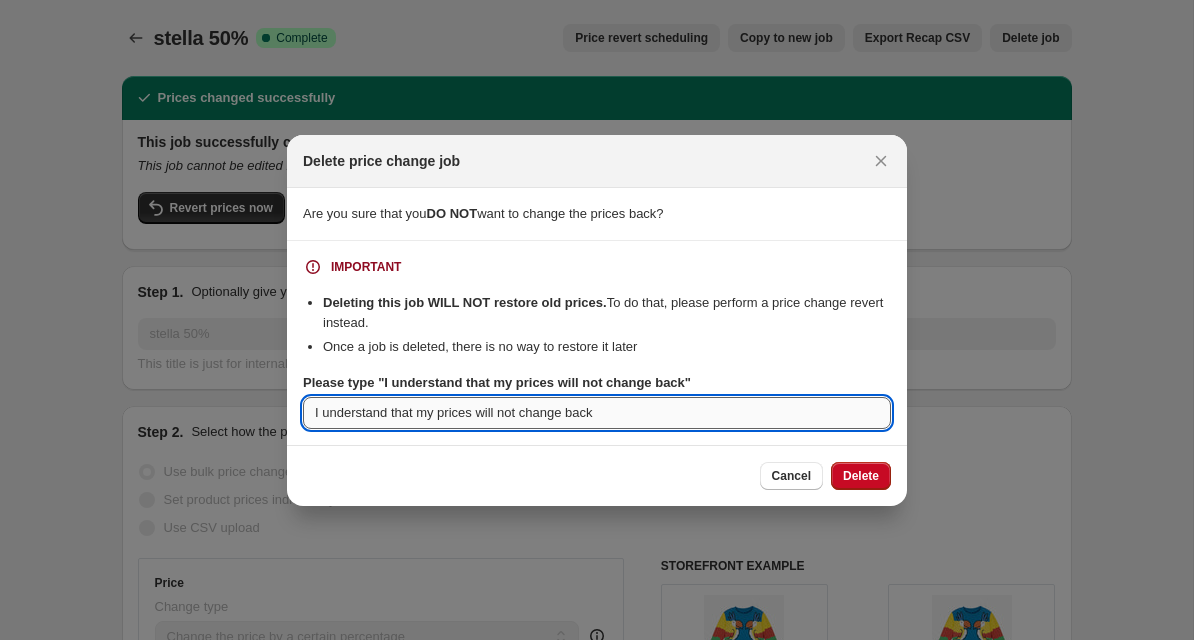 drag, startPoint x: 622, startPoint y: 410, endPoint x: 325, endPoint y: 397, distance: 297.28436 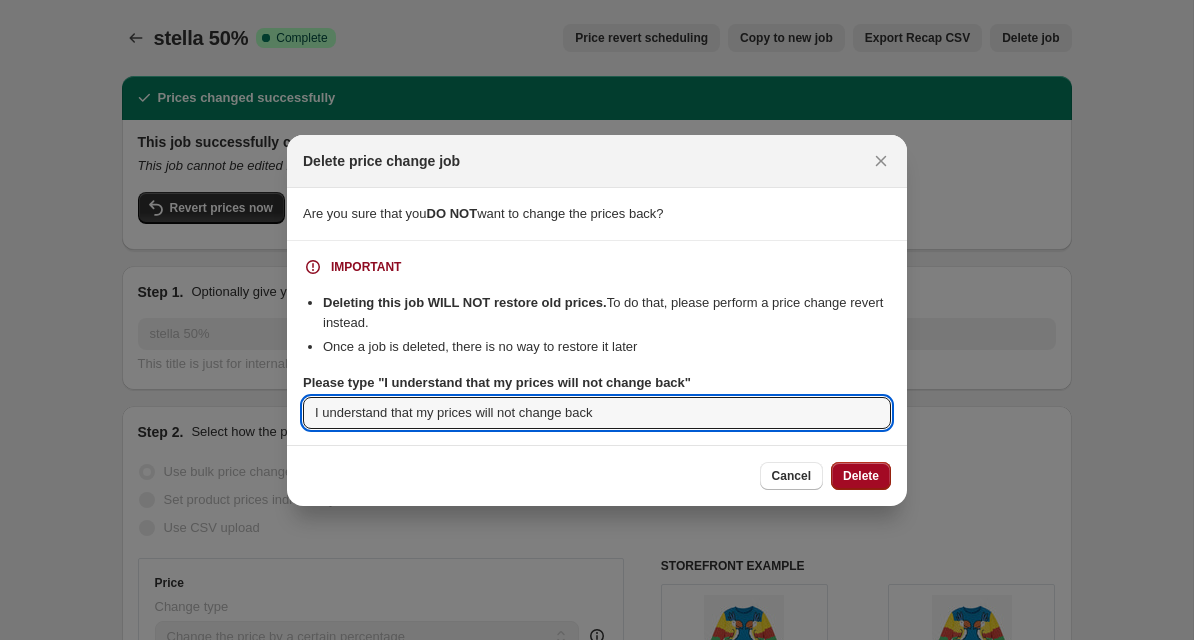 type on "I understand that my prices will not change back" 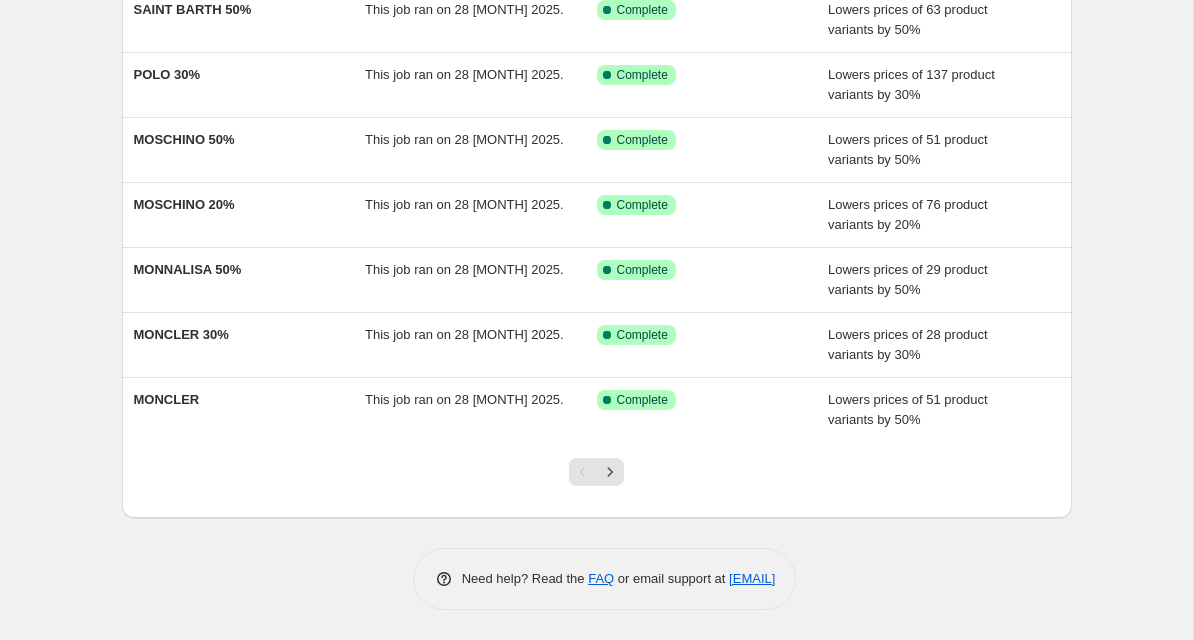 scroll, scrollTop: 390, scrollLeft: 0, axis: vertical 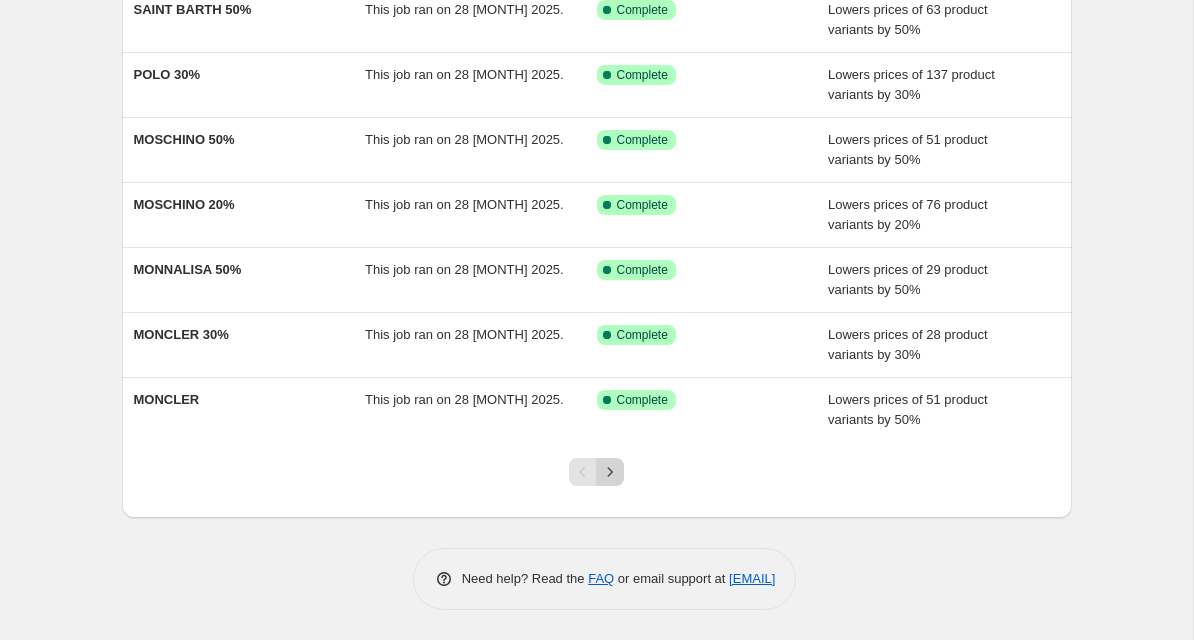 click 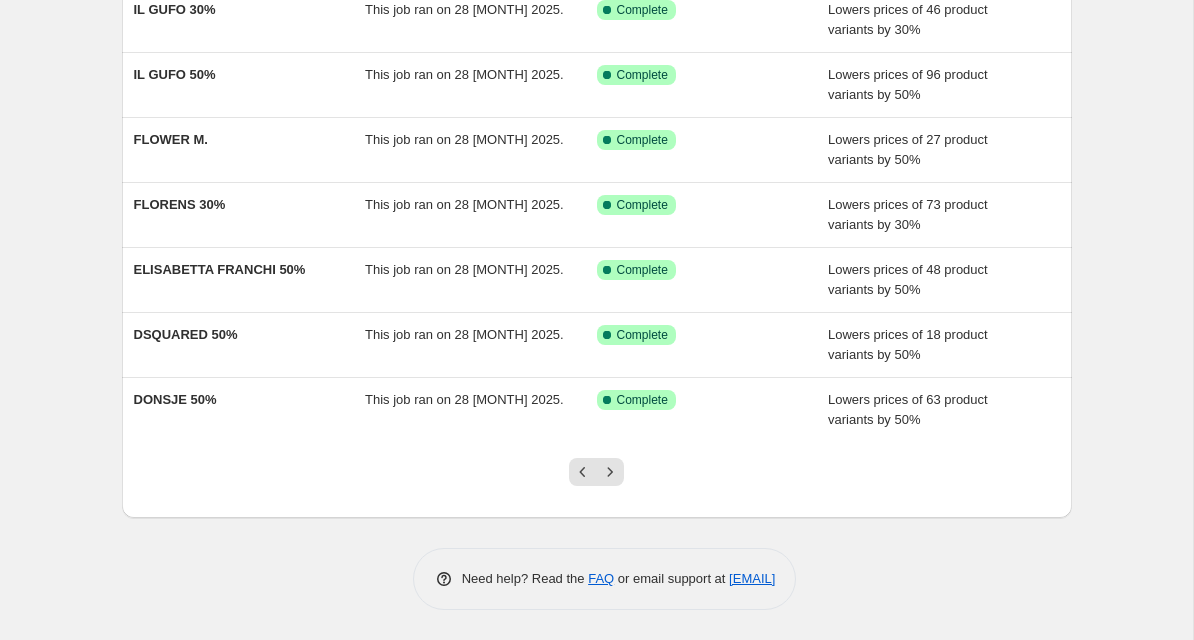 scroll, scrollTop: 390, scrollLeft: 0, axis: vertical 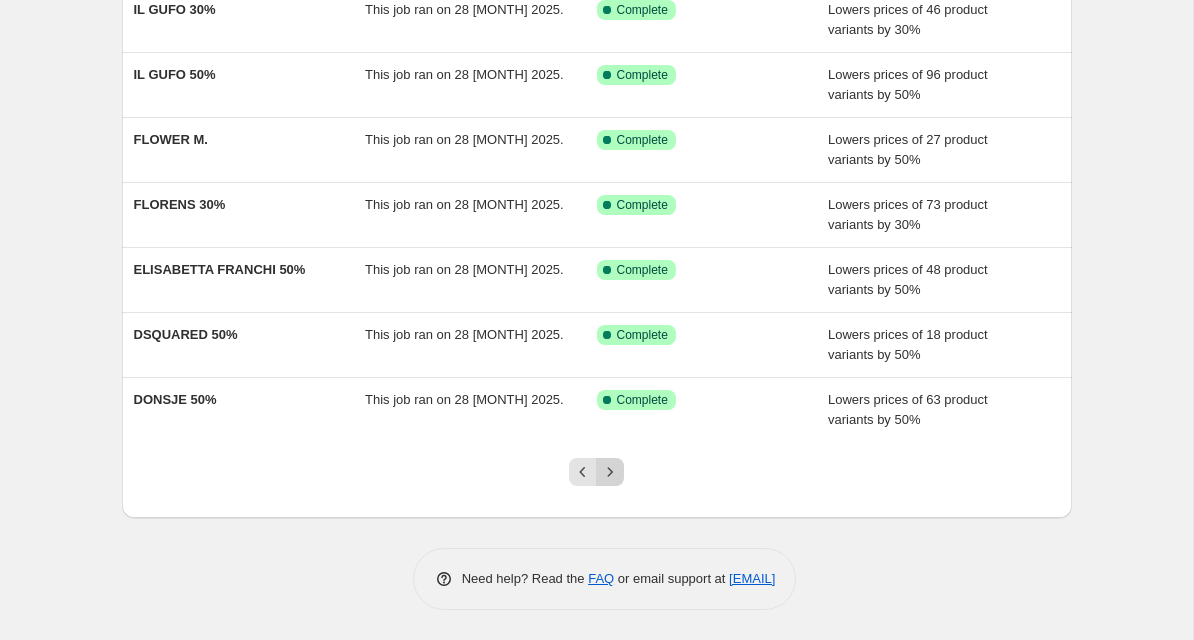 click 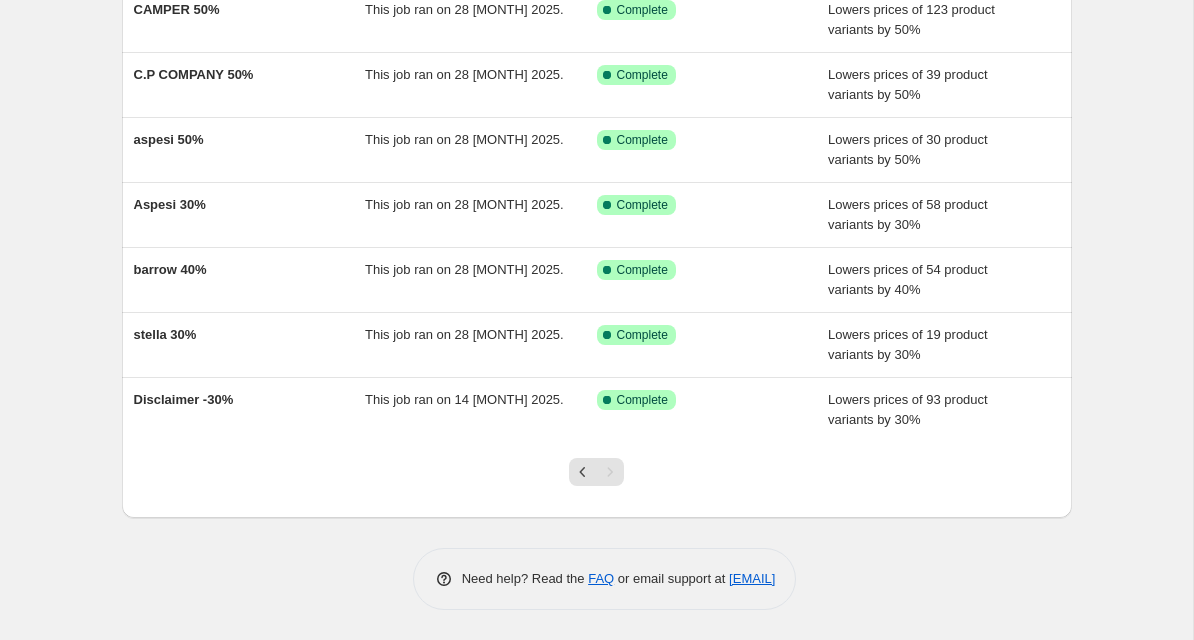 scroll, scrollTop: 325, scrollLeft: 0, axis: vertical 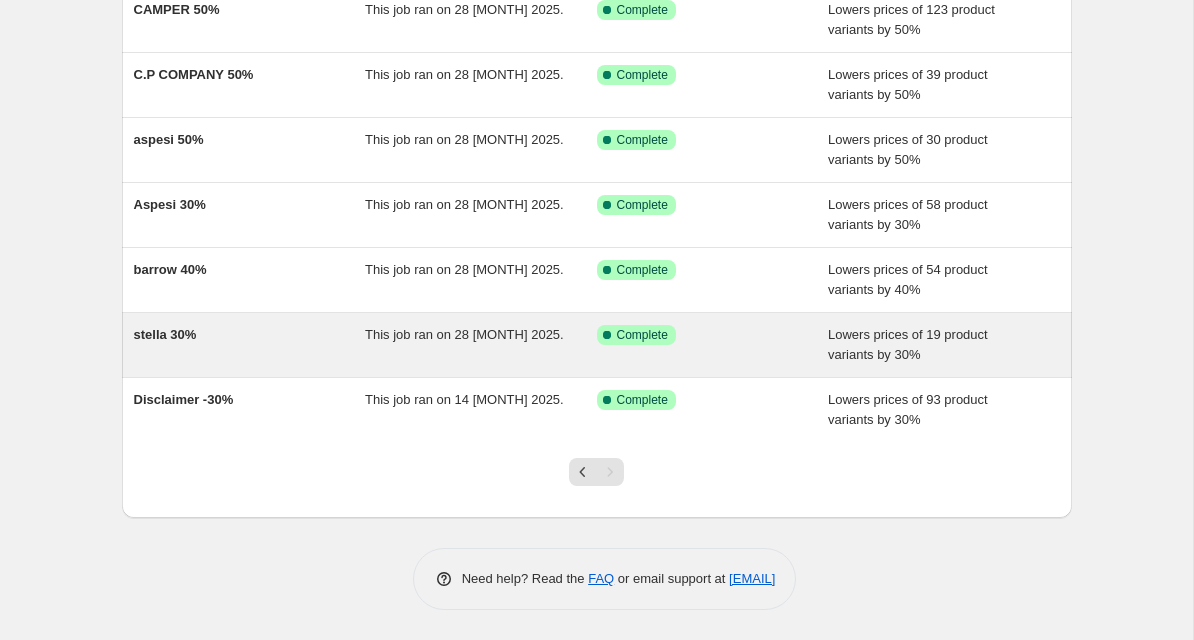 click on "Lowers prices of 19 product variants by 30%" at bounding box center (944, 345) 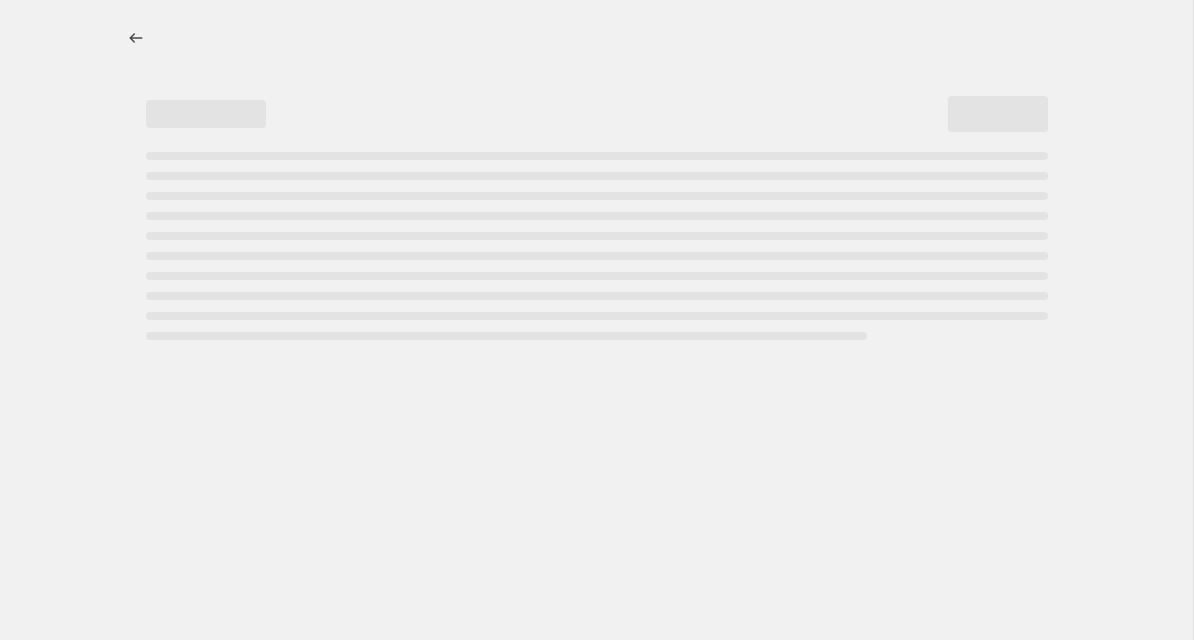 scroll, scrollTop: 0, scrollLeft: 0, axis: both 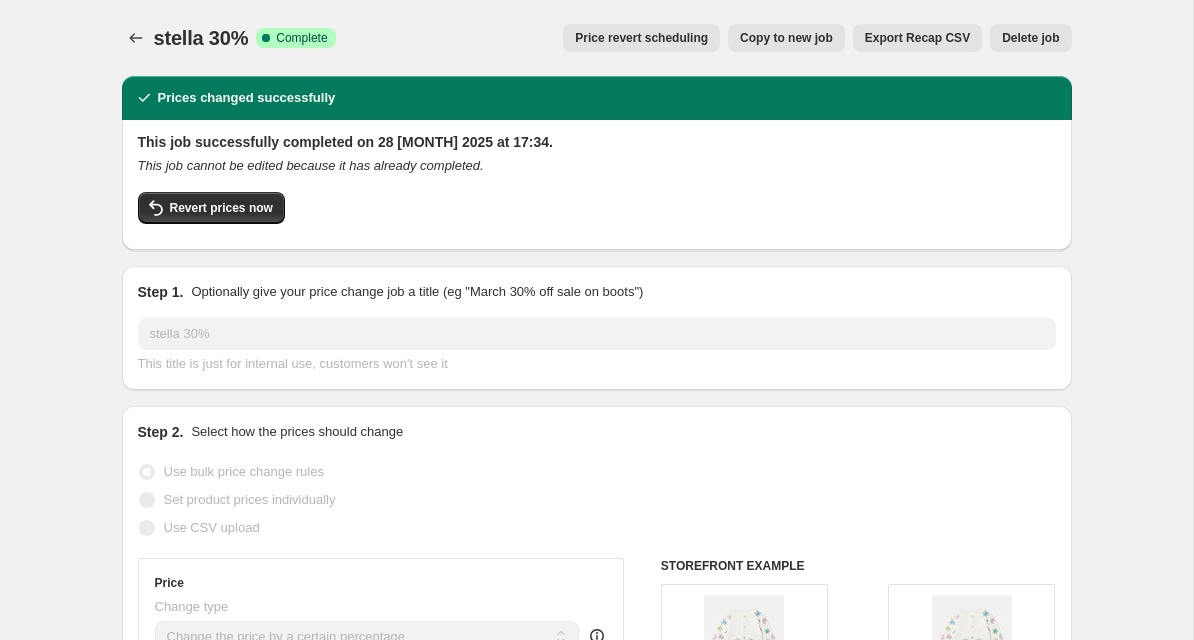 click on "Delete job" at bounding box center [1030, 38] 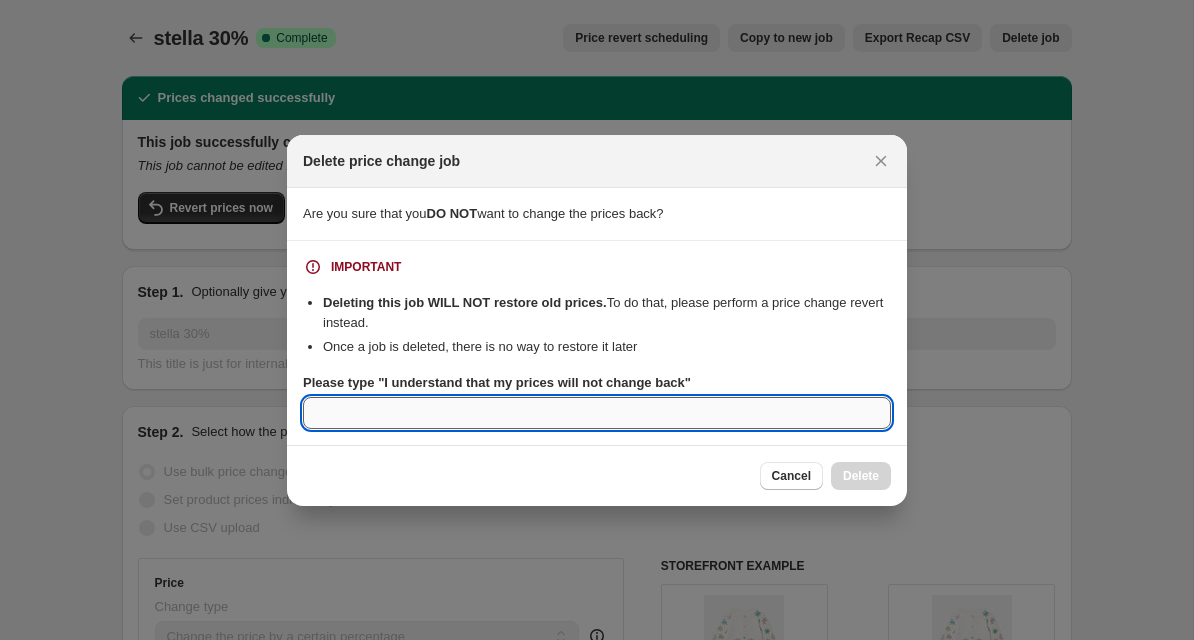 click on "Please type "I understand that my prices will not change back"" at bounding box center [597, 413] 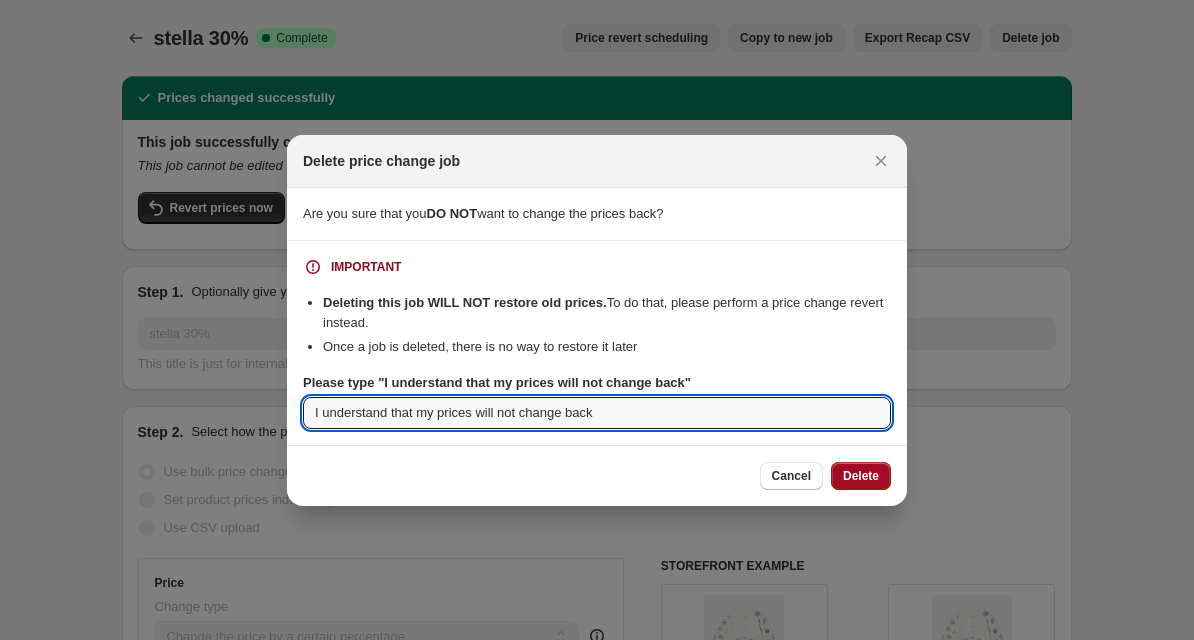 type on "I understand that my prices will not change back" 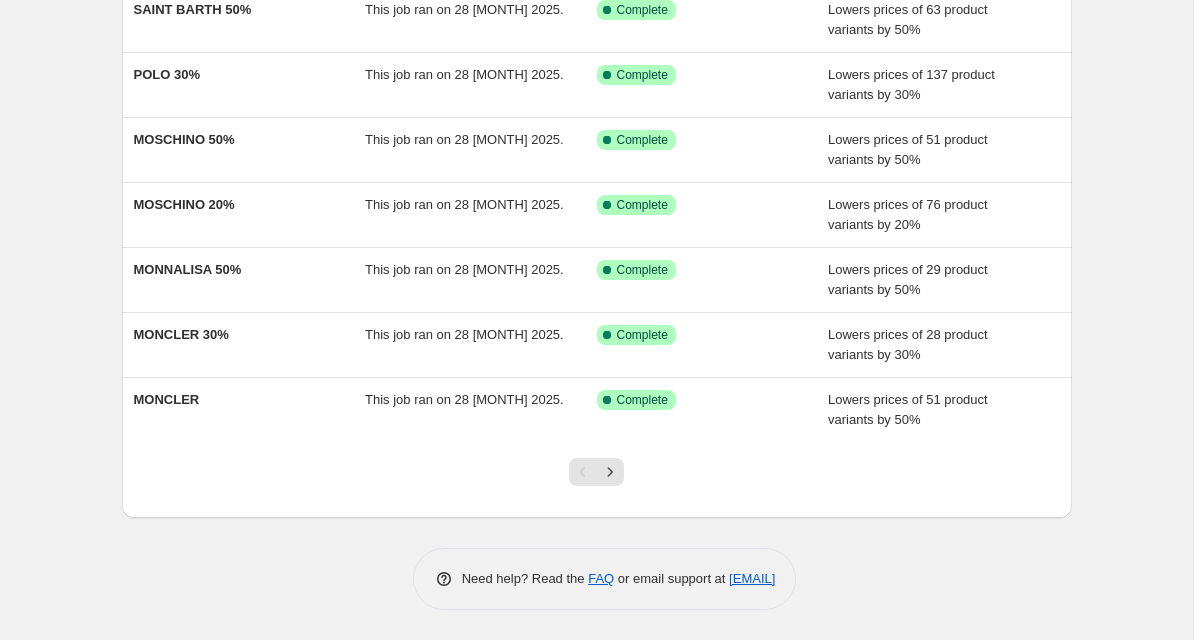 scroll, scrollTop: 390, scrollLeft: 0, axis: vertical 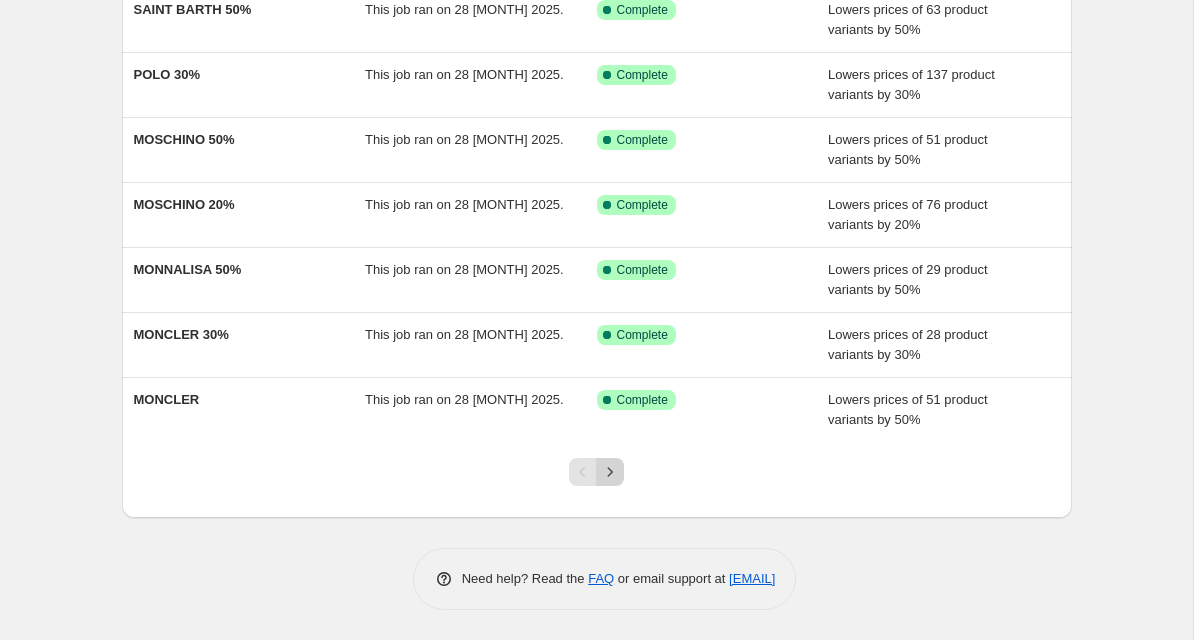 click 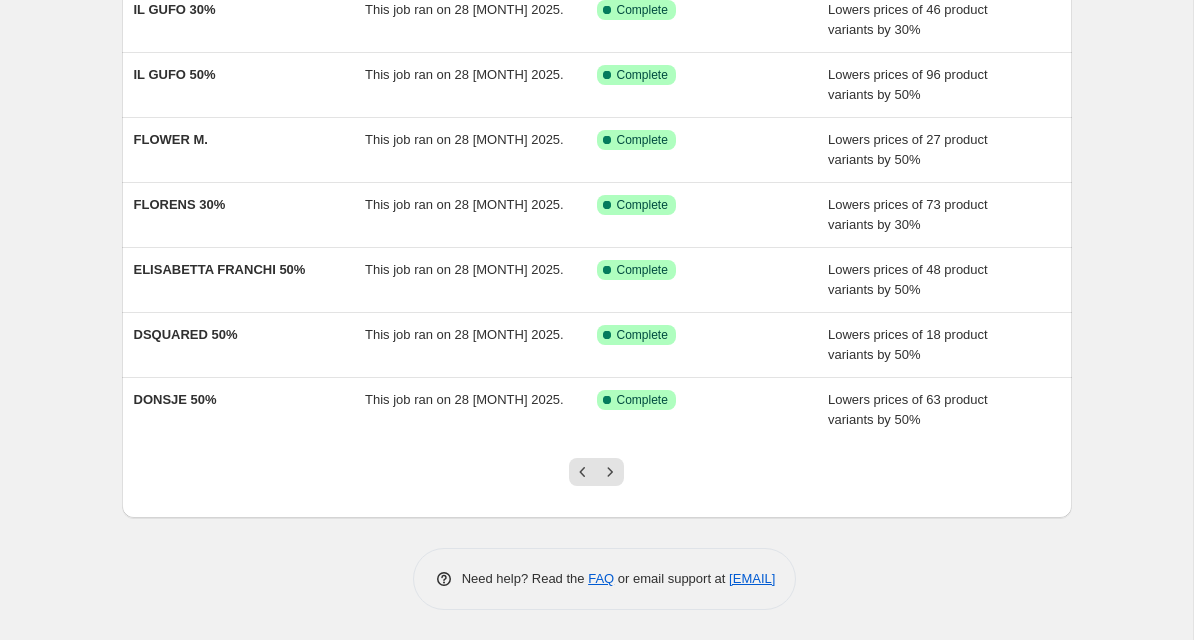 scroll, scrollTop: 390, scrollLeft: 0, axis: vertical 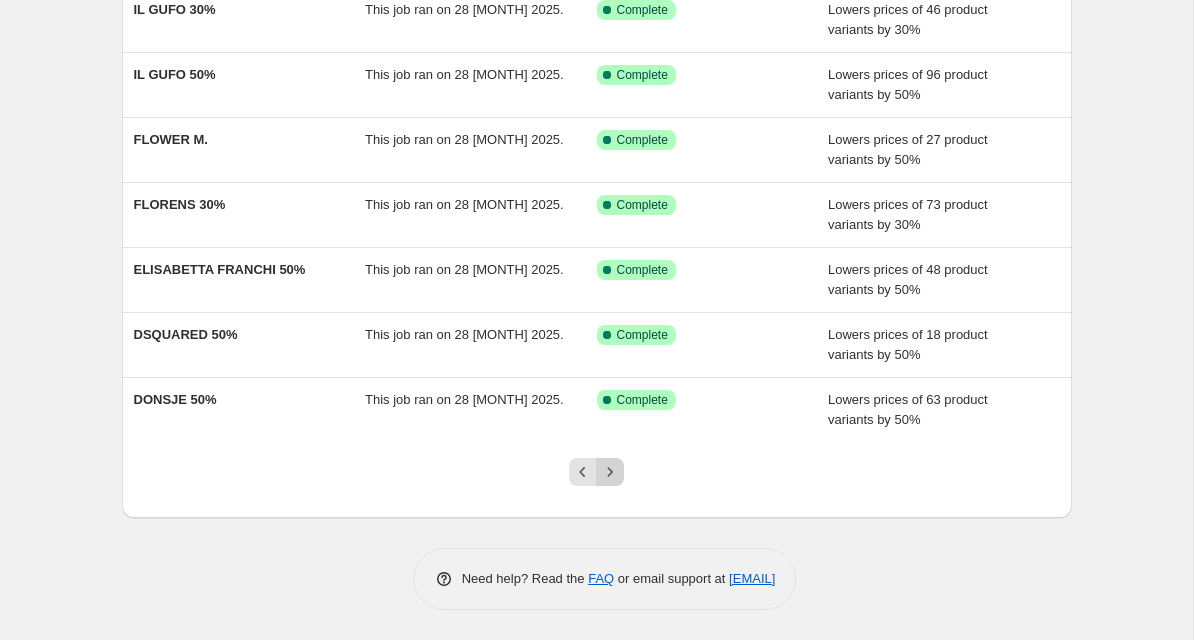click 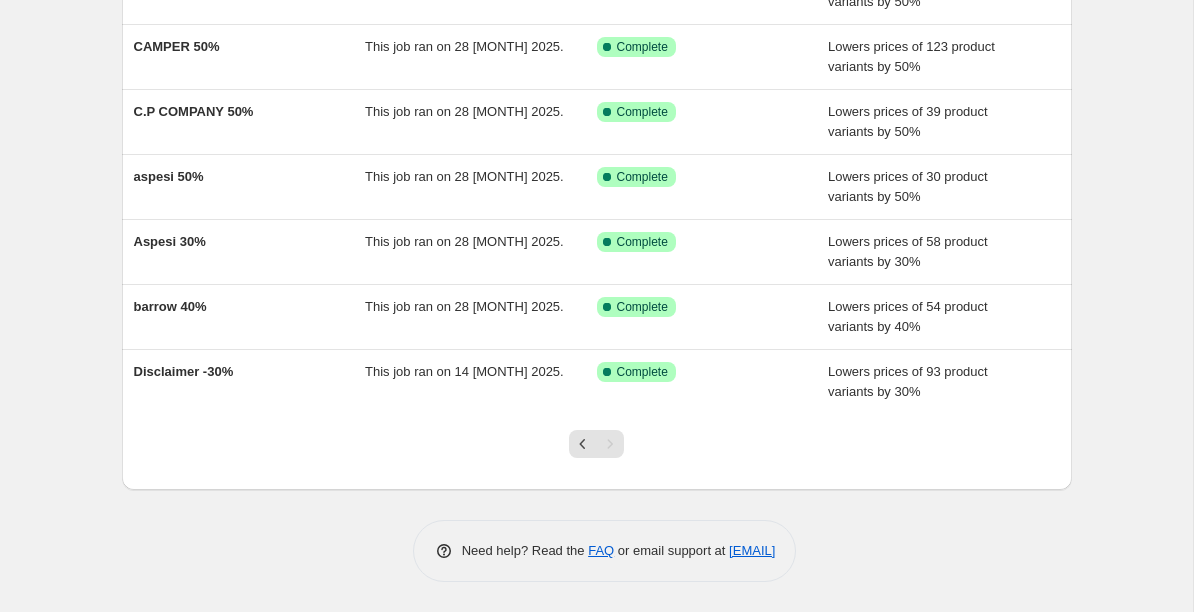 scroll, scrollTop: 288, scrollLeft: 0, axis: vertical 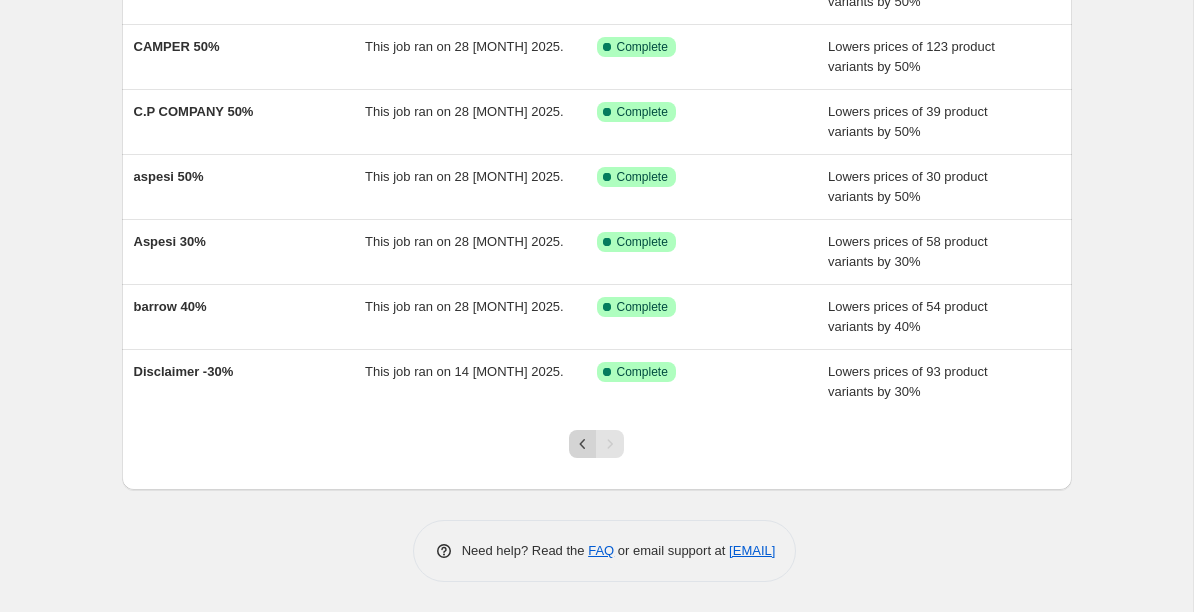 click 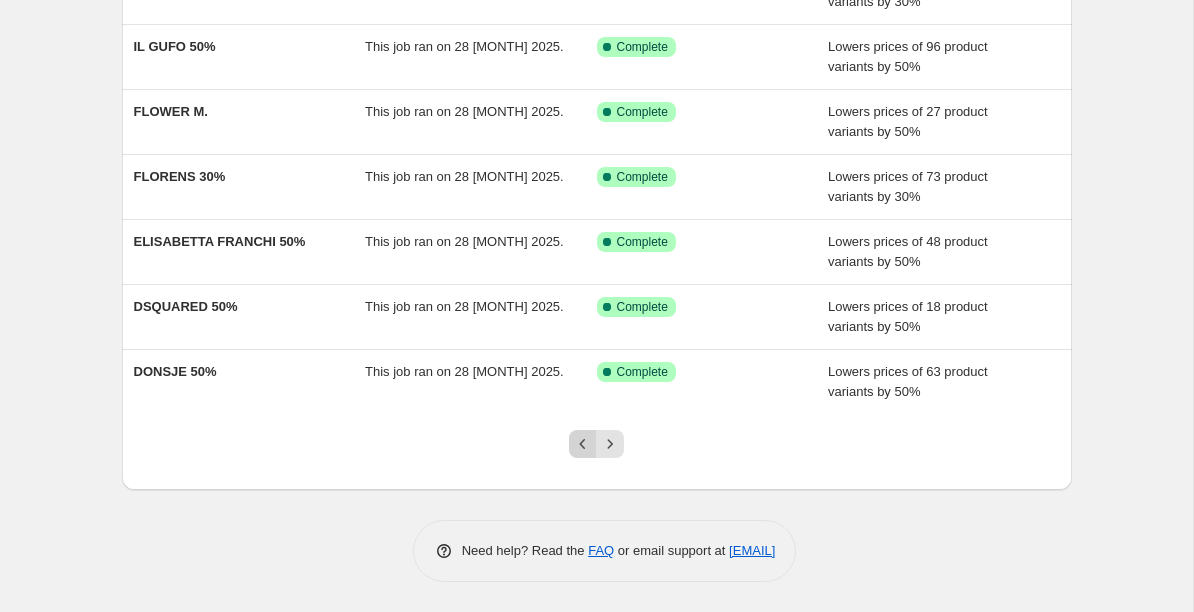 scroll, scrollTop: 418, scrollLeft: 0, axis: vertical 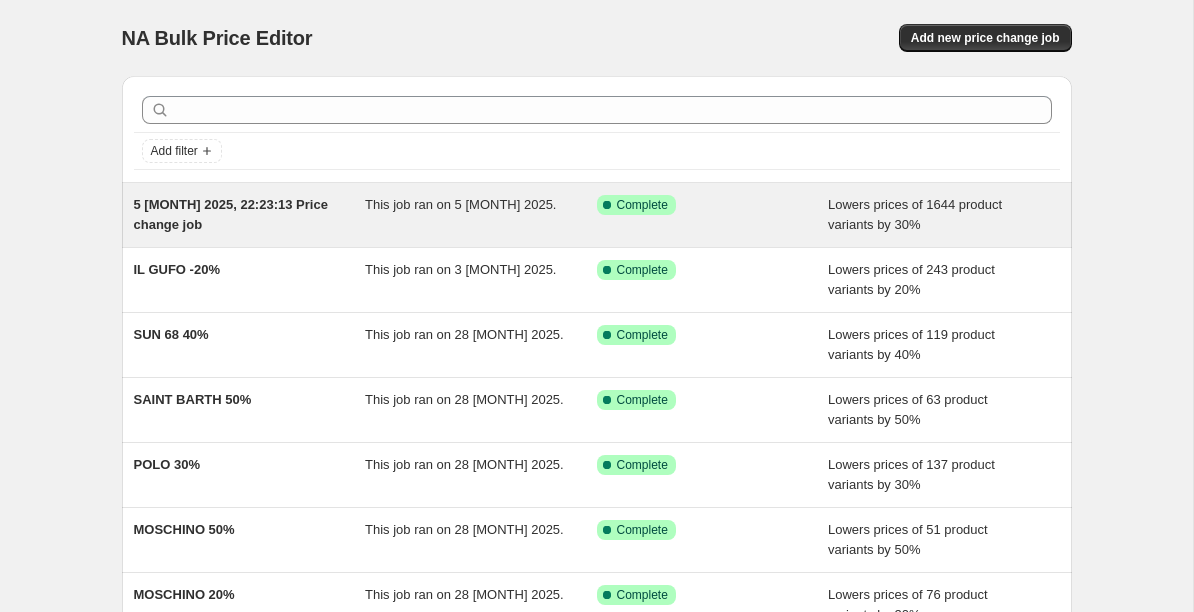 click on "Success Complete Complete" at bounding box center [713, 215] 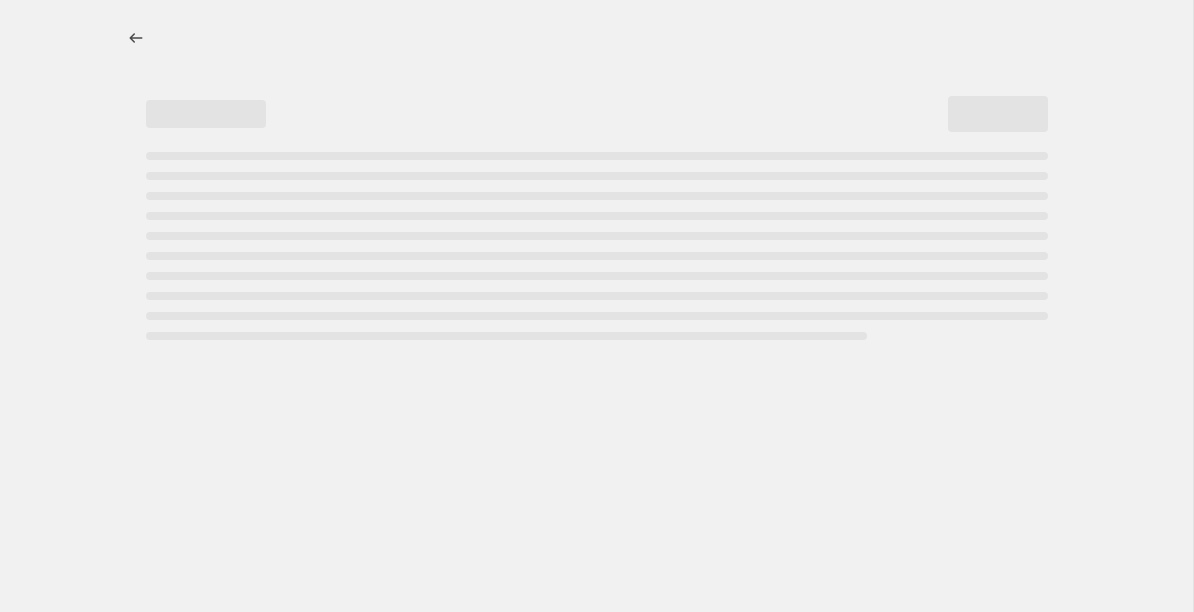 select on "percentage" 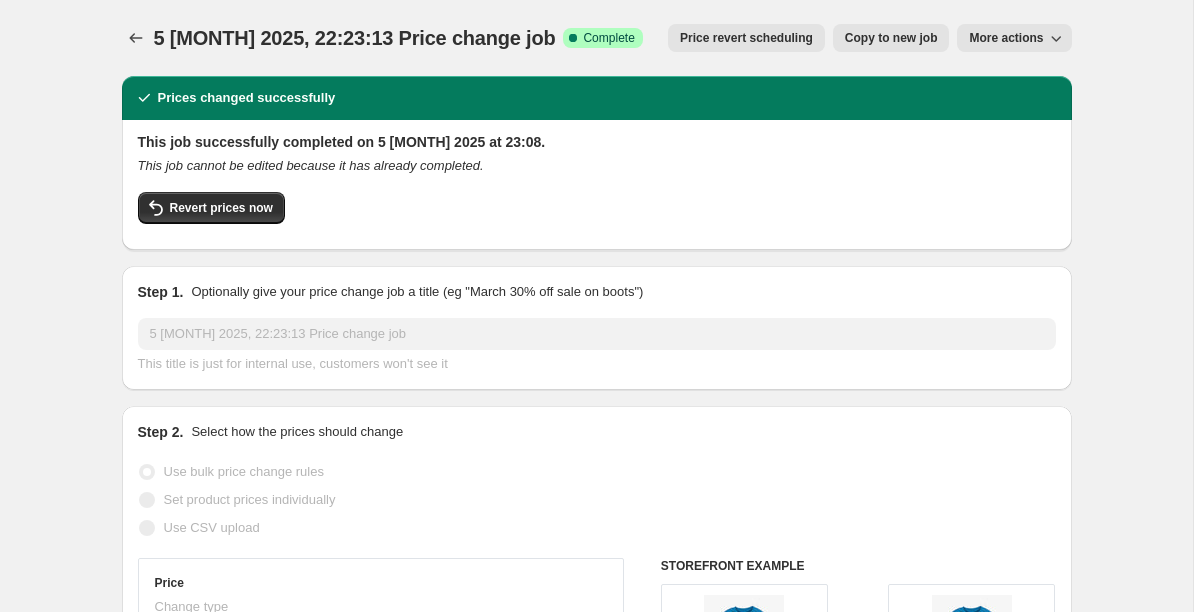scroll, scrollTop: 0, scrollLeft: 0, axis: both 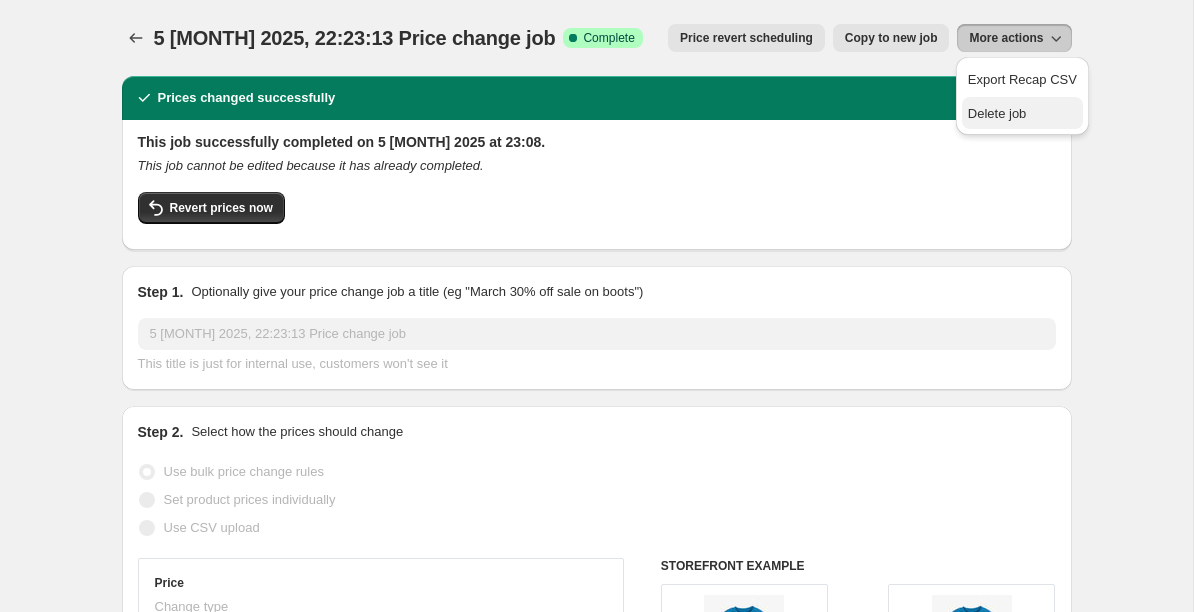 click on "Delete job" at bounding box center (997, 113) 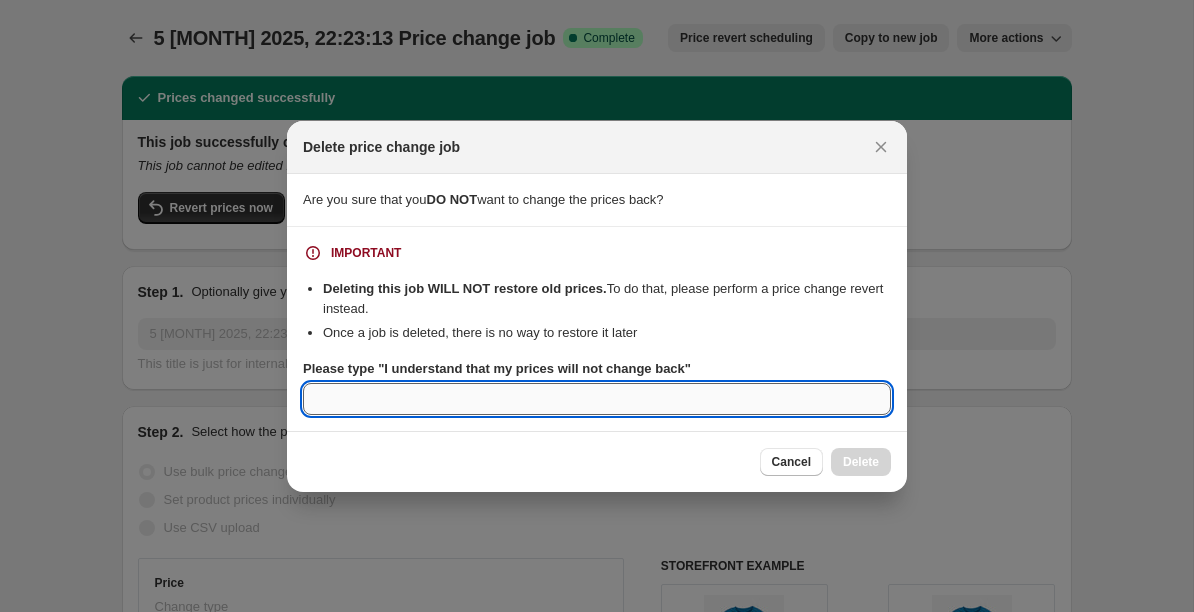 click on "Please type "I understand that my prices will not change back"" at bounding box center (597, 399) 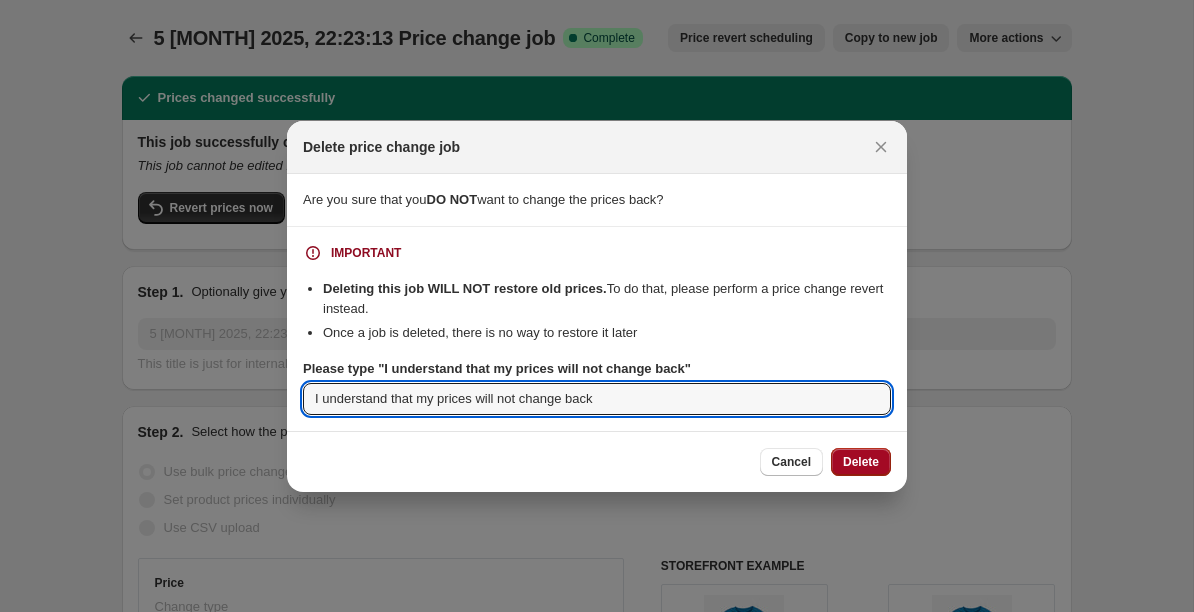 type on "I understand that my prices will not change back" 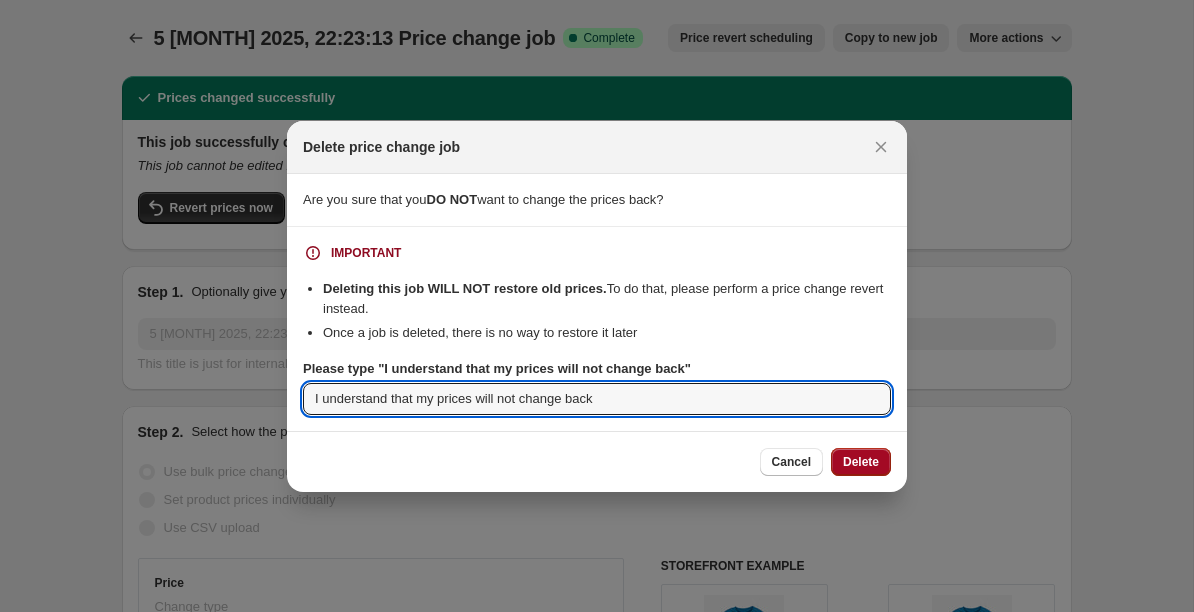 click on "Delete" at bounding box center (861, 462) 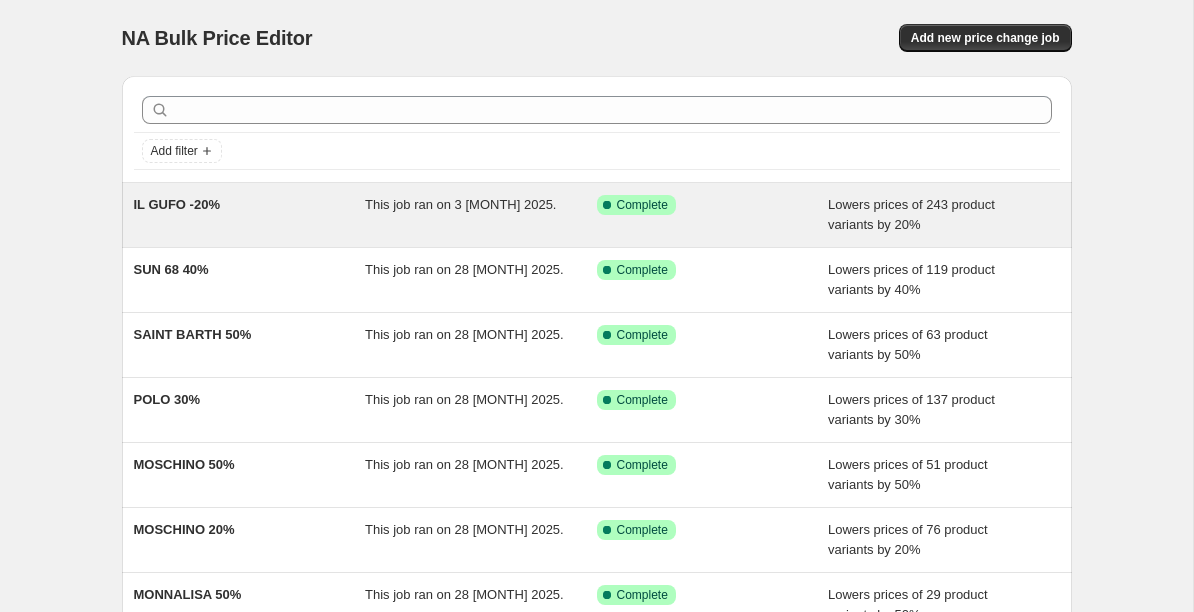 click on "This job ran on 3 [MONTH] 2025." at bounding box center (481, 215) 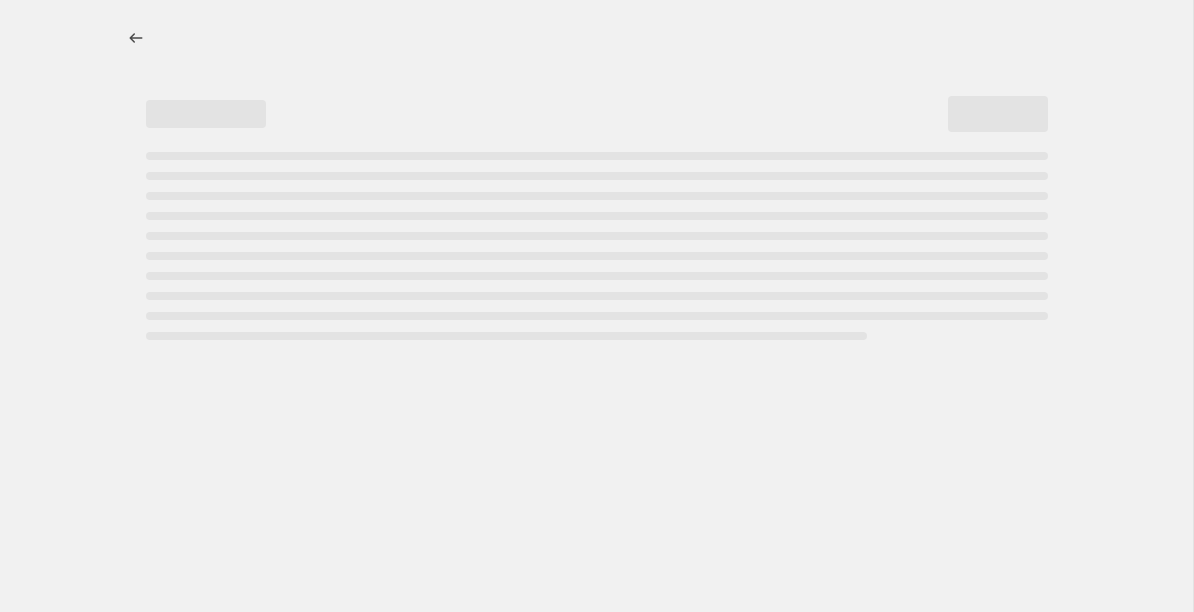 select on "percentage" 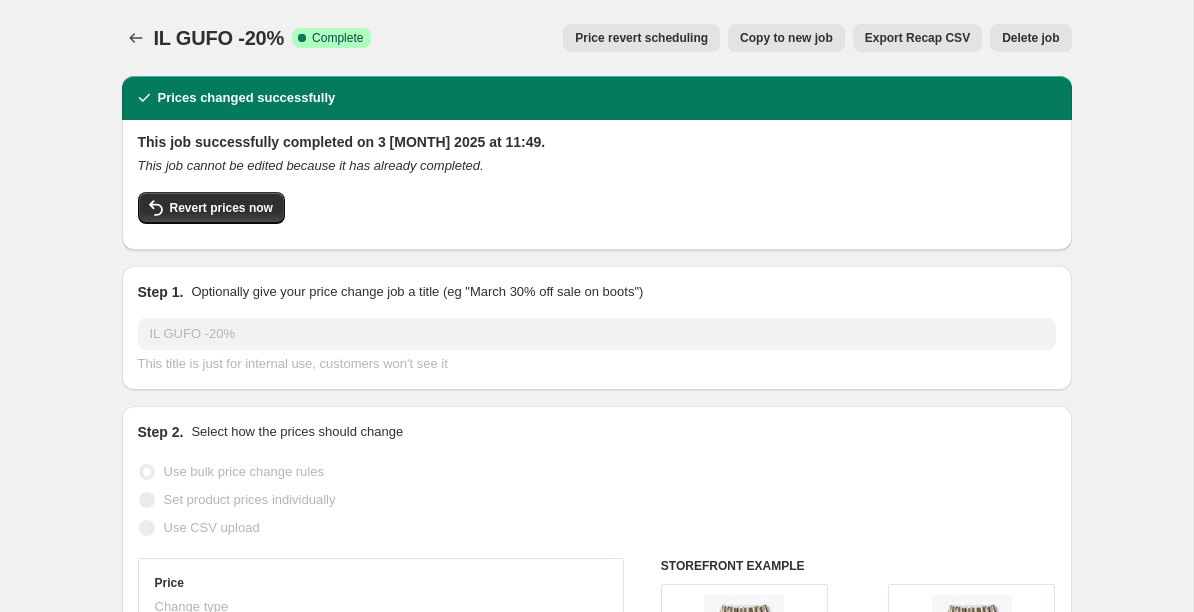 scroll, scrollTop: 0, scrollLeft: 0, axis: both 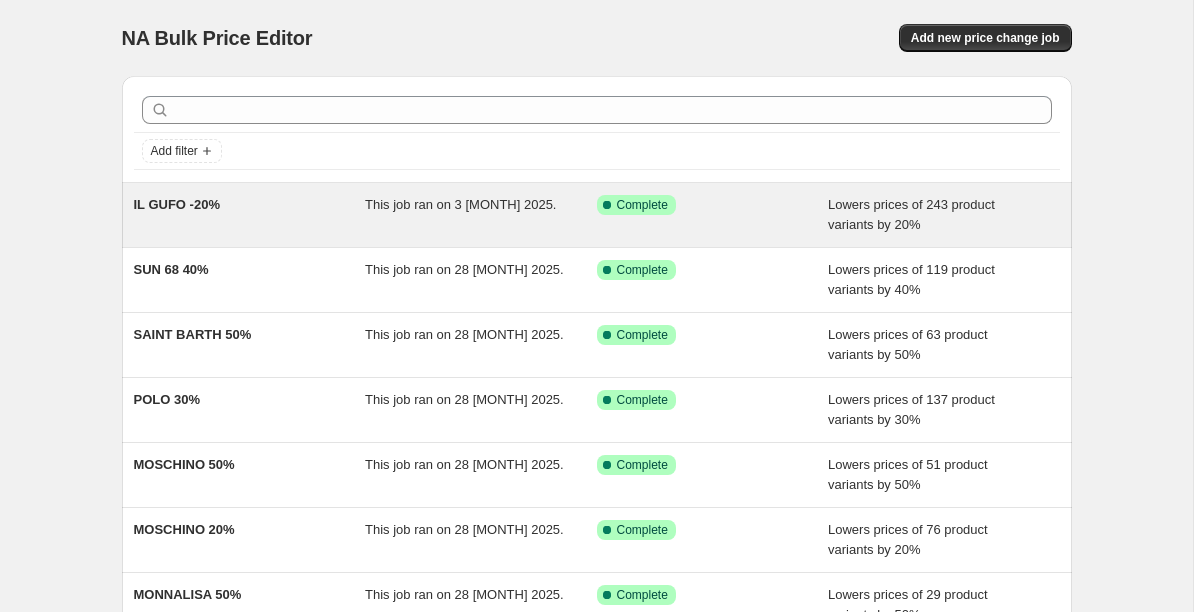 click on "Lowers prices of 243 product variants by 20%" at bounding box center (944, 215) 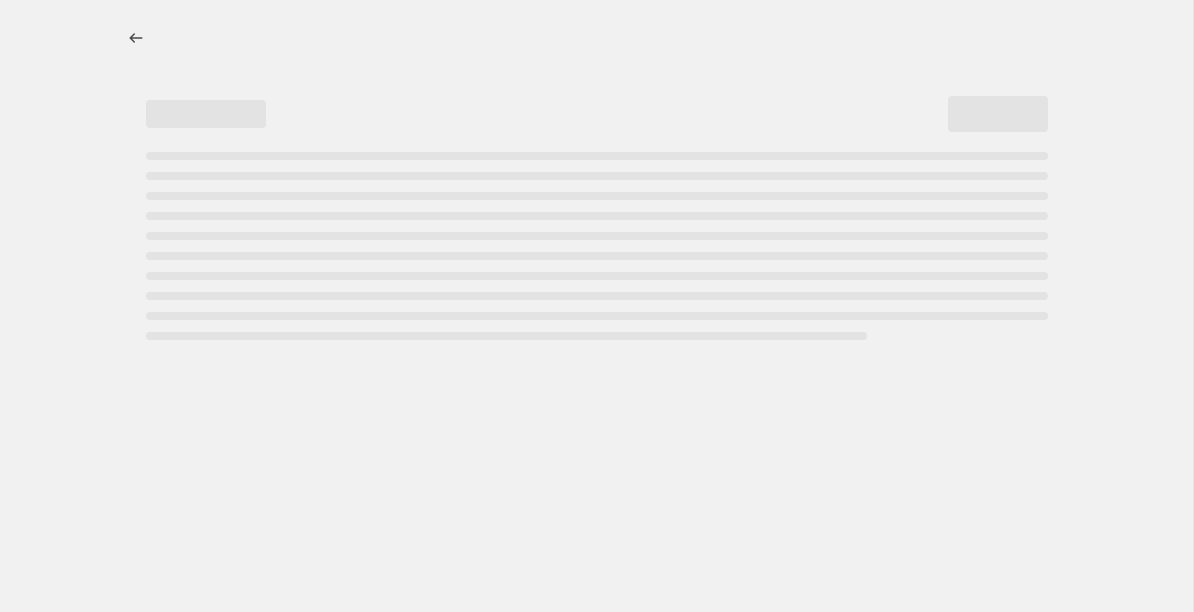 select on "percentage" 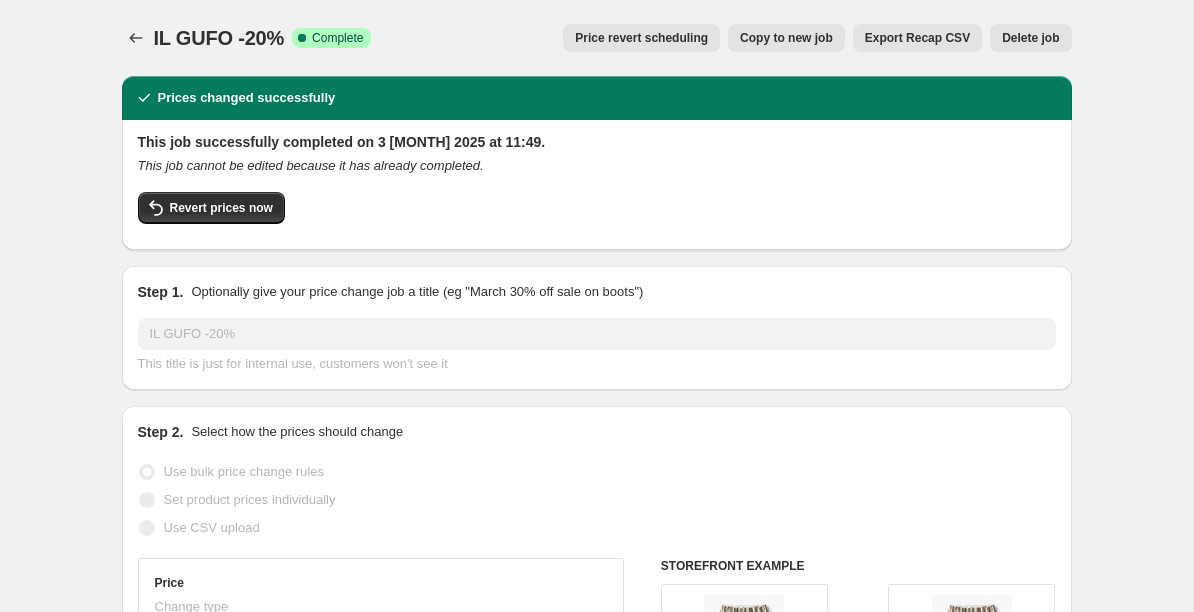 click on "Delete job" at bounding box center (1030, 38) 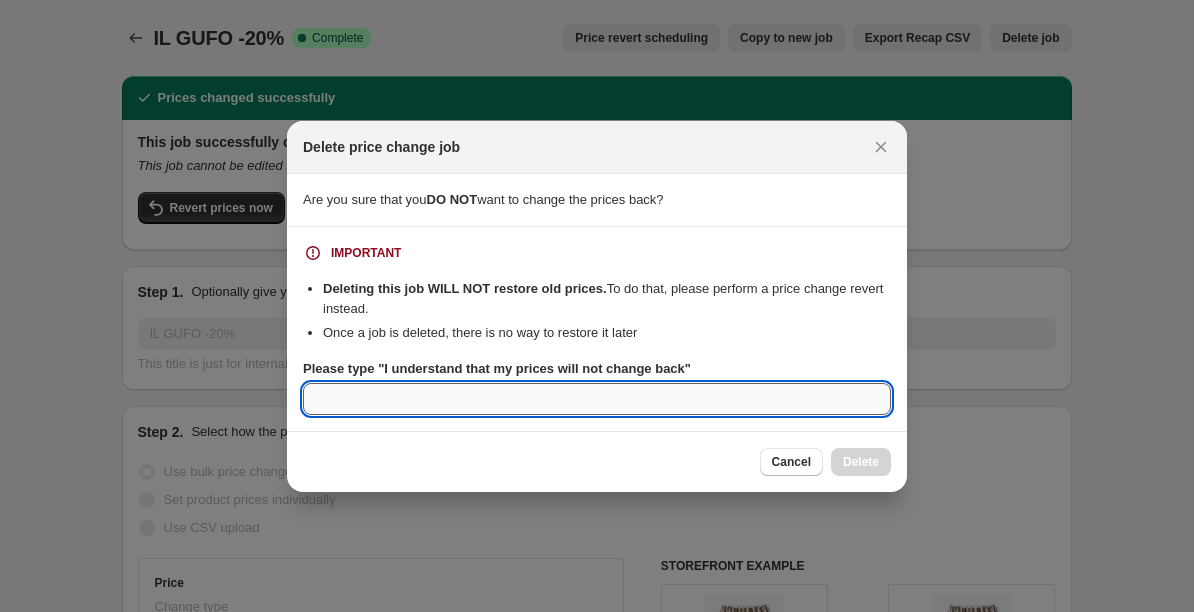 click on "Please type "I understand that my prices will not change back"" at bounding box center [597, 399] 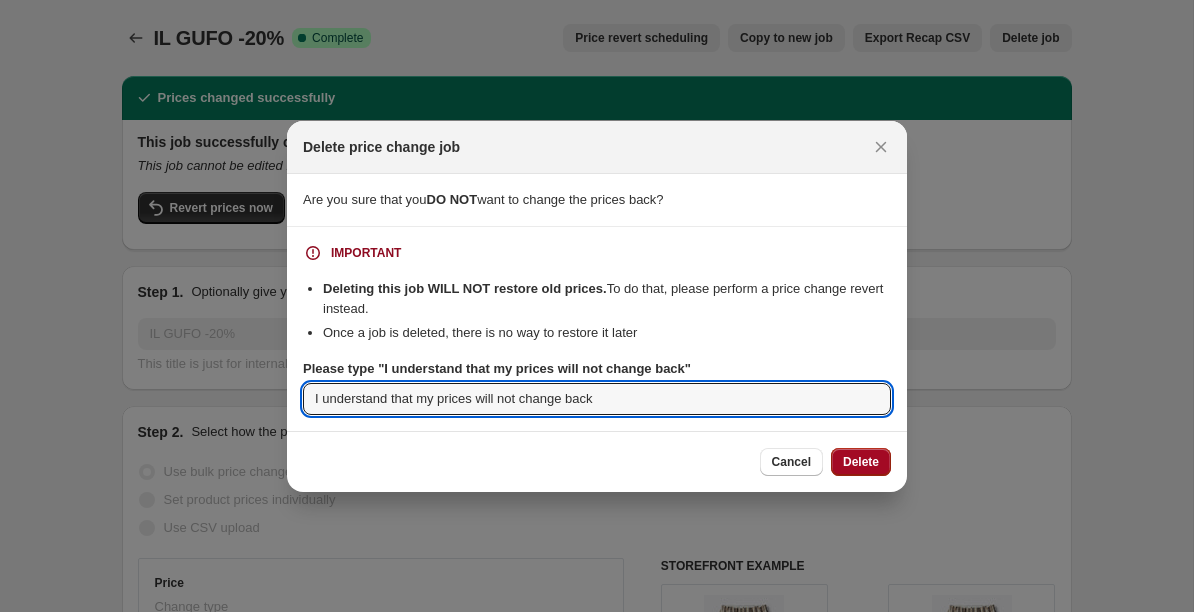 type on "I understand that my prices will not change back" 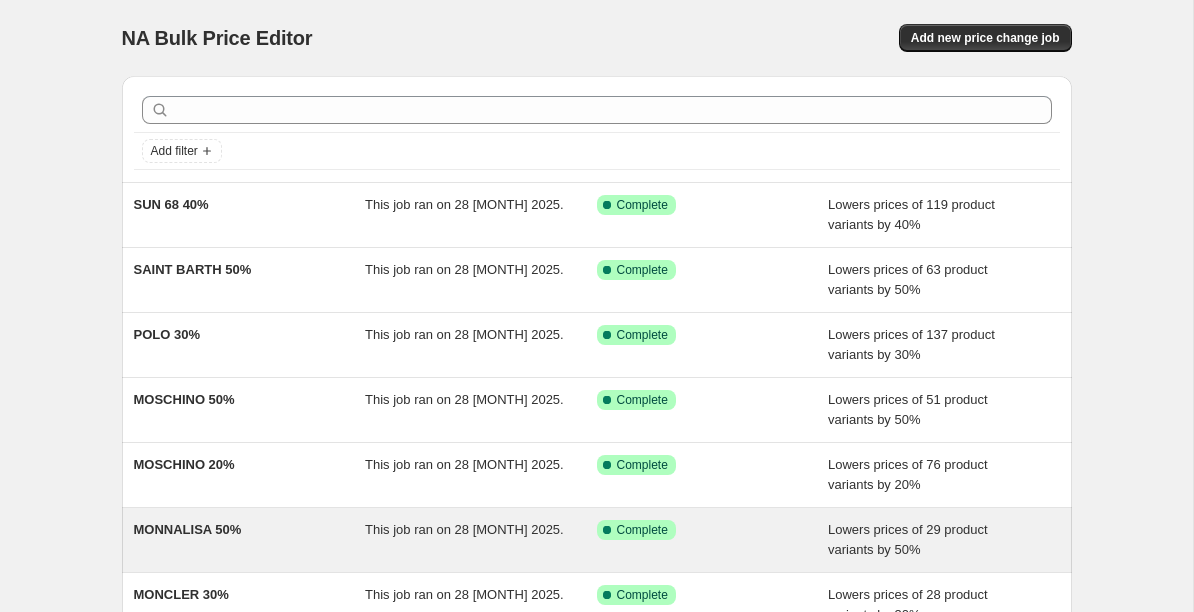 scroll, scrollTop: 0, scrollLeft: 0, axis: both 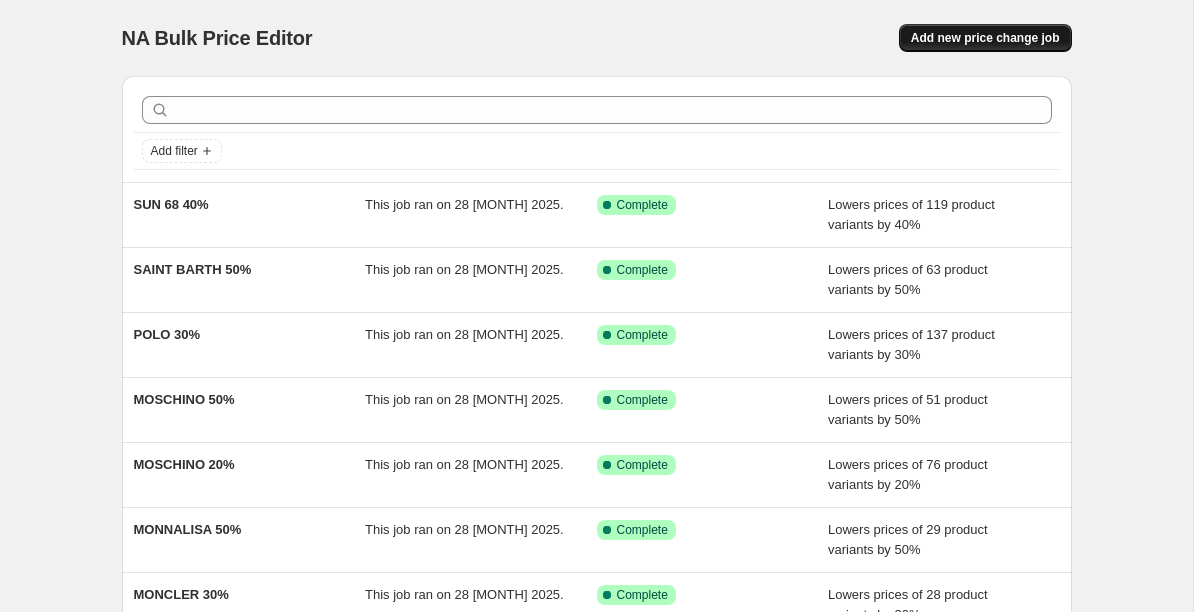 click on "Add new price change job" at bounding box center (985, 38) 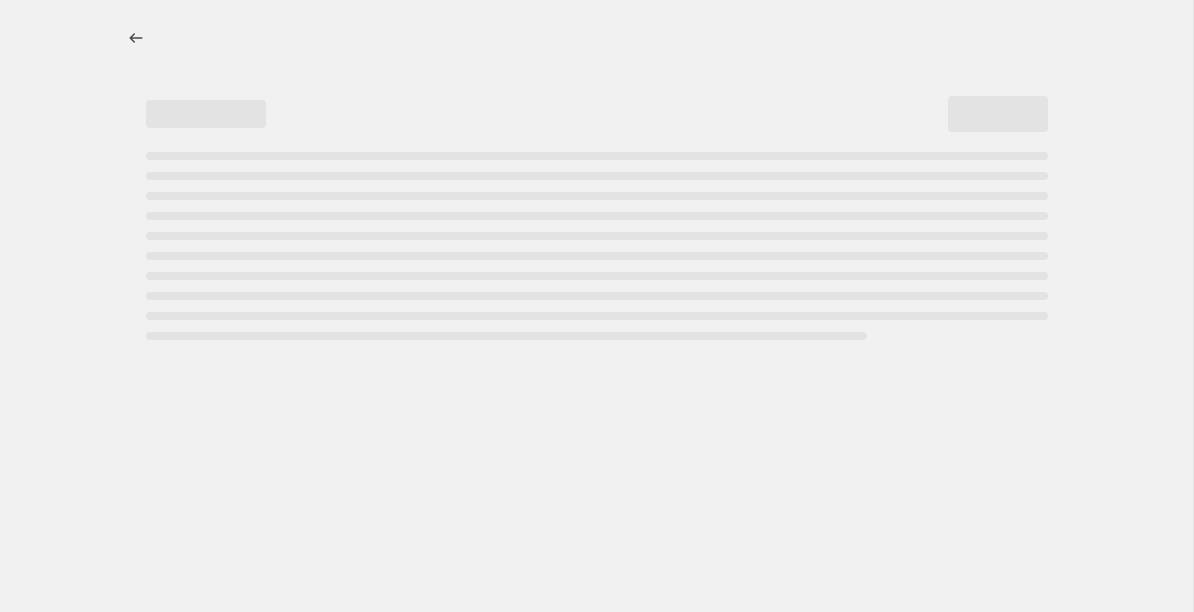 select on "percentage" 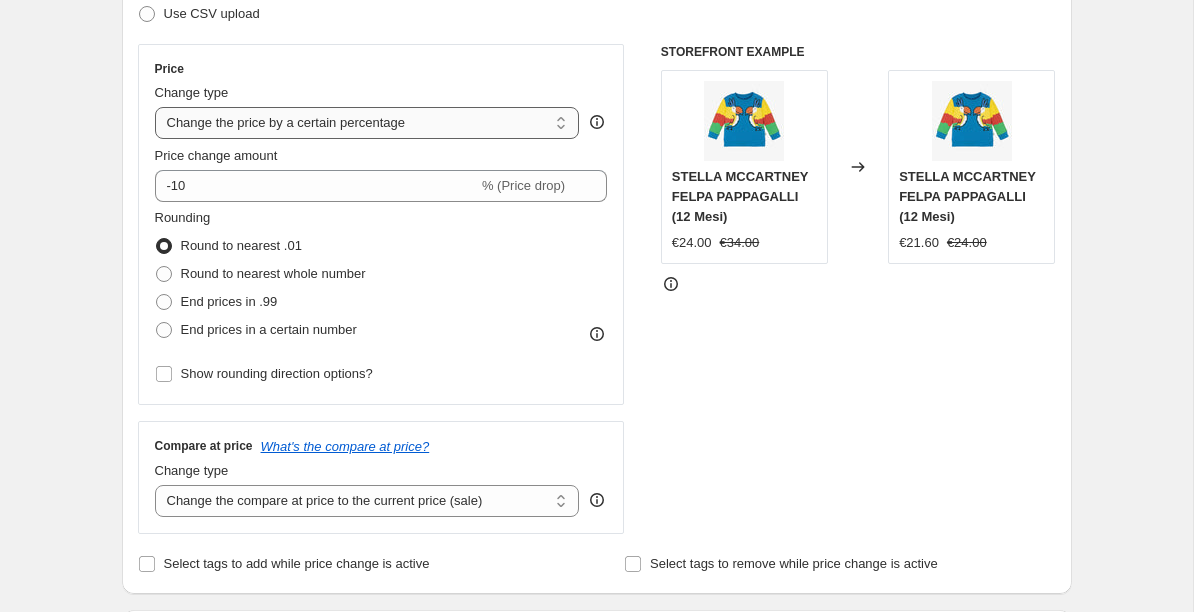scroll, scrollTop: 323, scrollLeft: 0, axis: vertical 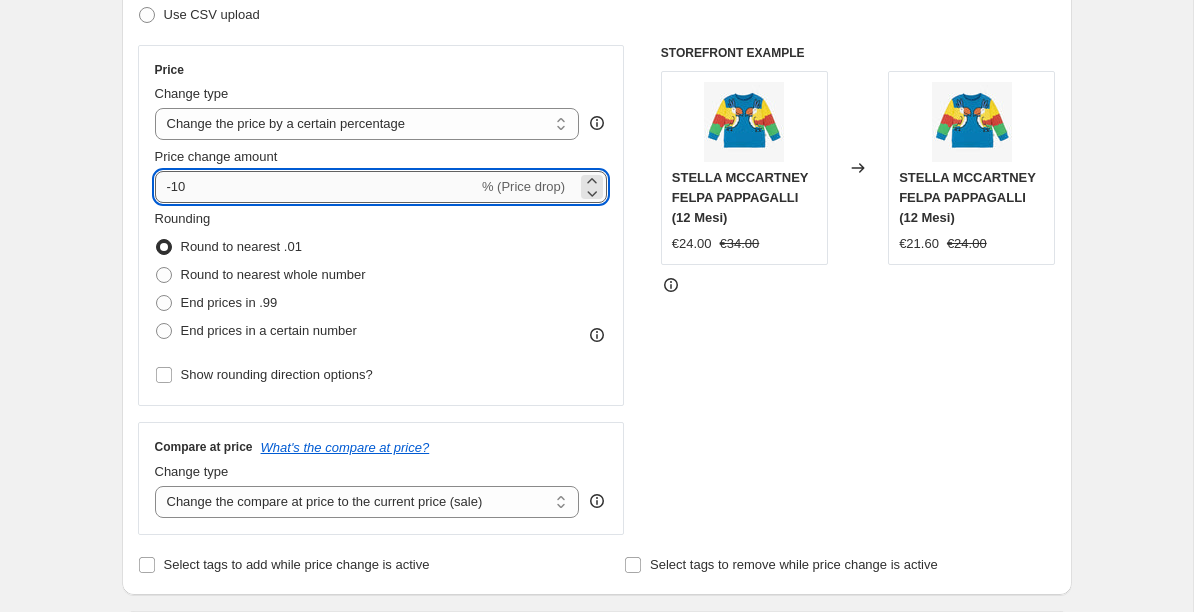 click on "-10" at bounding box center (316, 187) 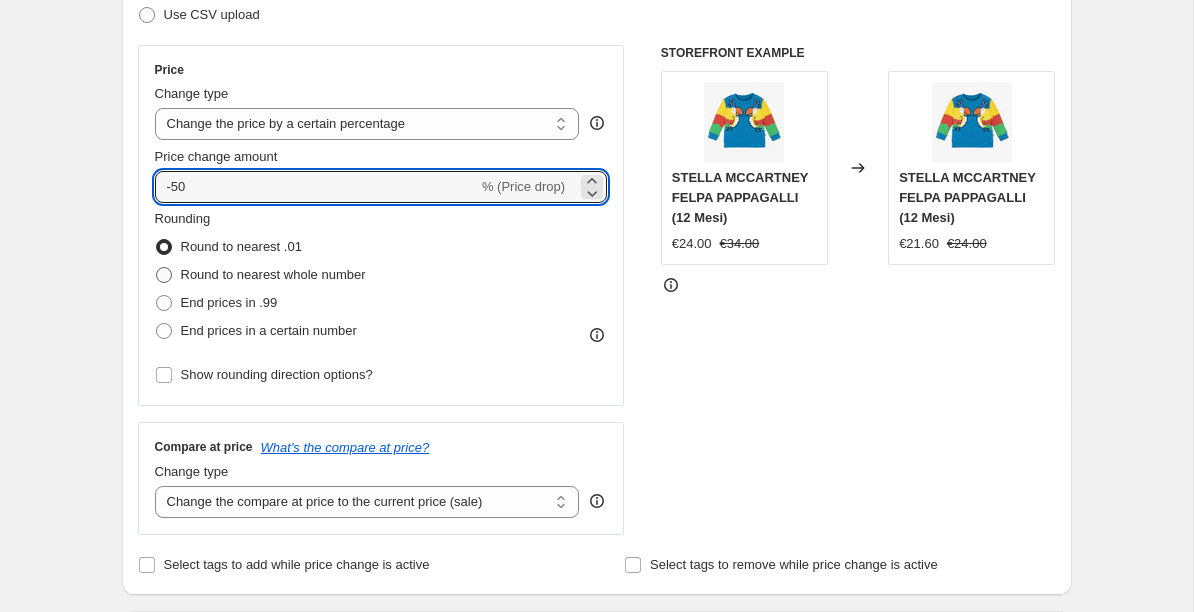 type on "-50" 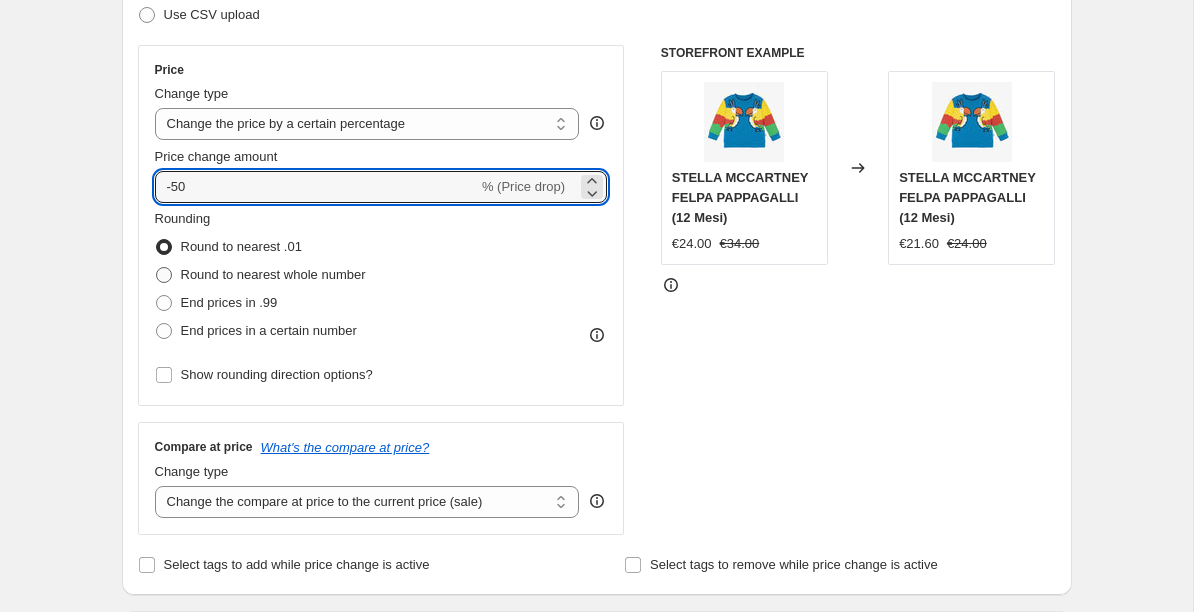 click on "Round to nearest whole number" at bounding box center [273, 274] 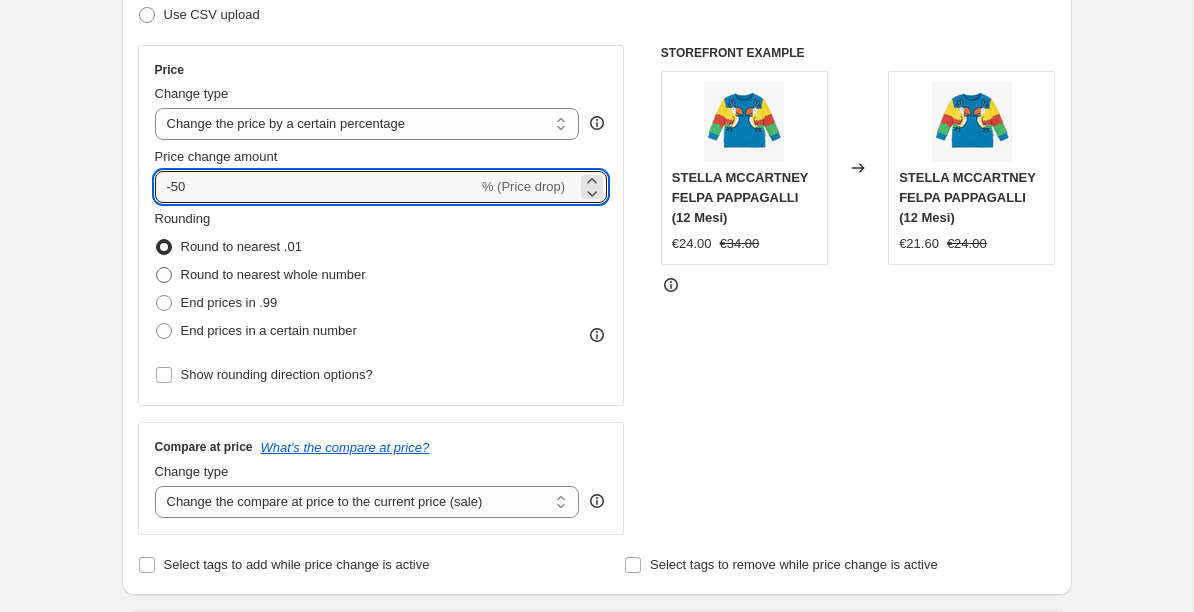 radio on "true" 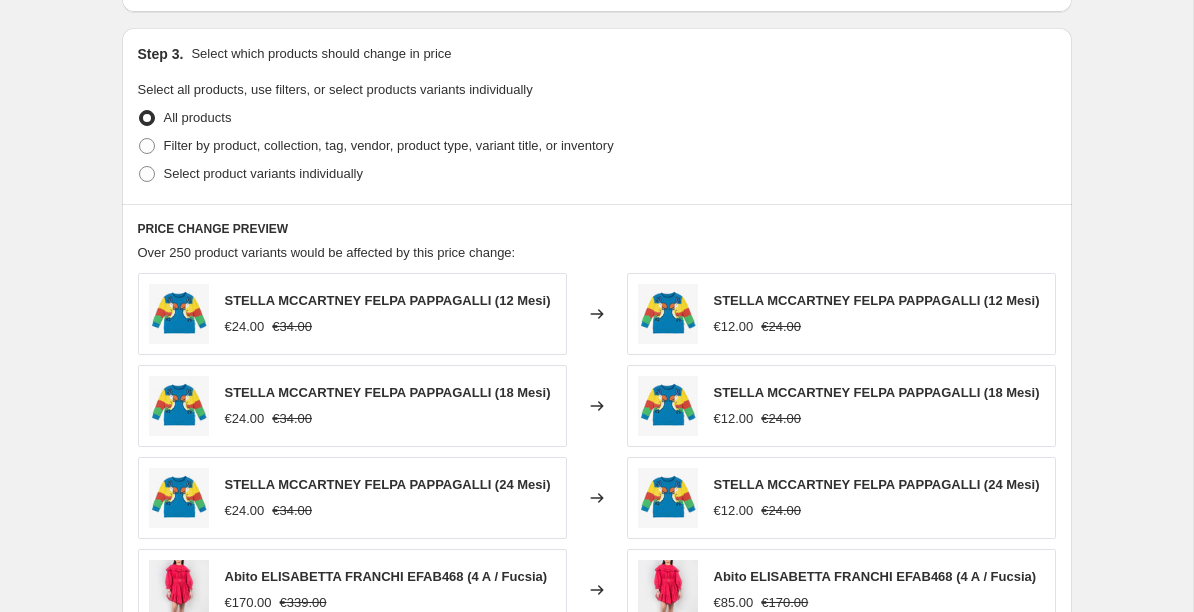 scroll, scrollTop: 911, scrollLeft: 0, axis: vertical 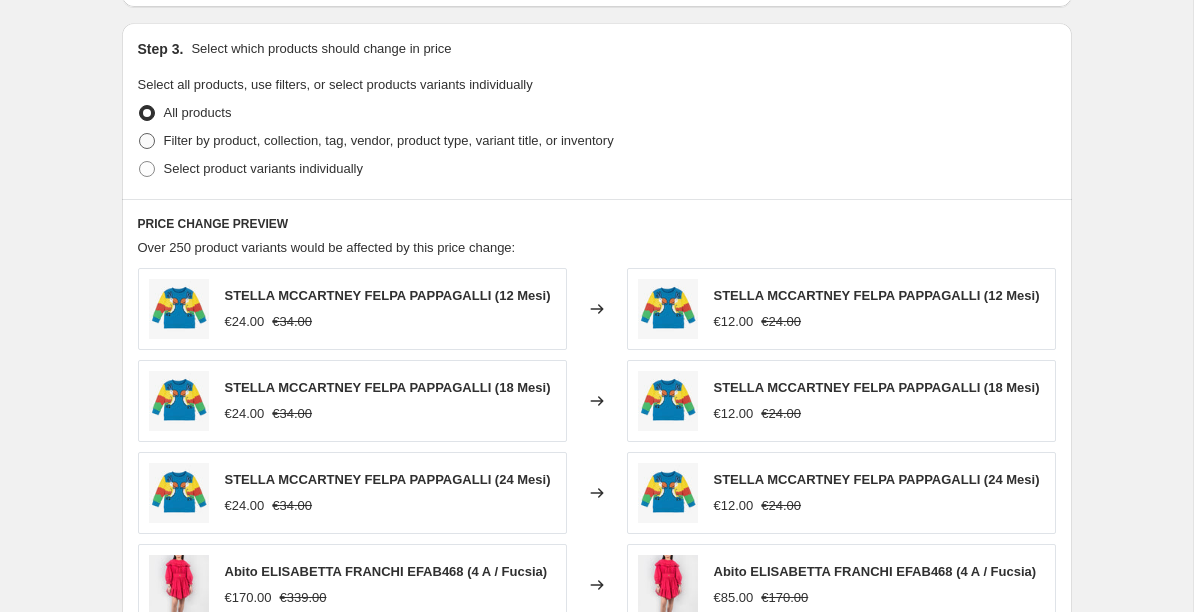 click at bounding box center [147, 141] 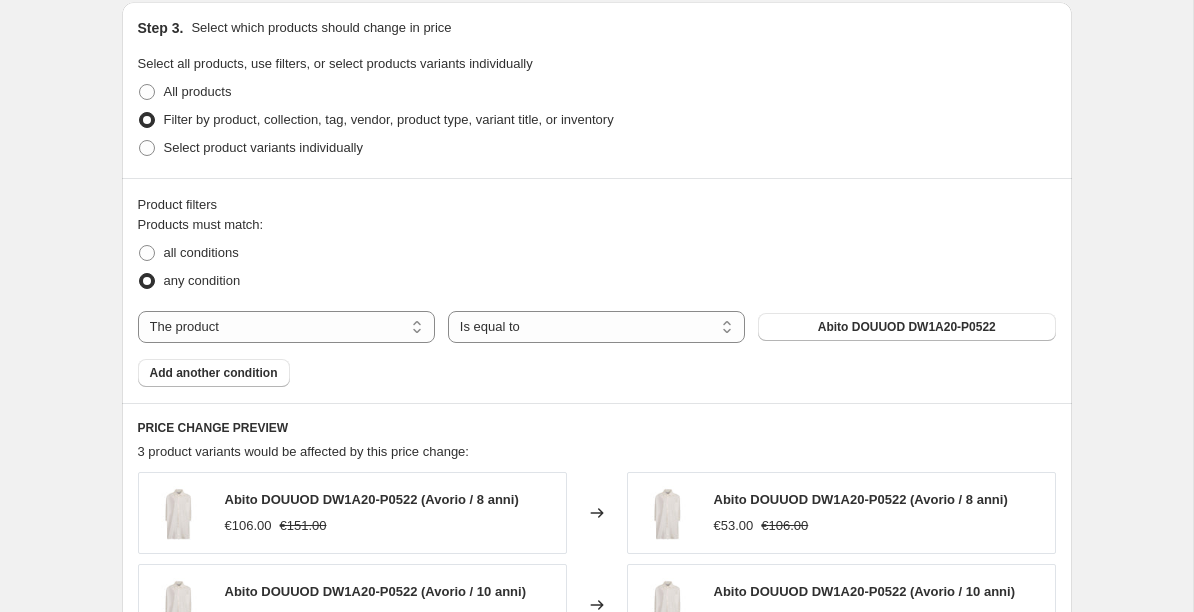scroll, scrollTop: 947, scrollLeft: 0, axis: vertical 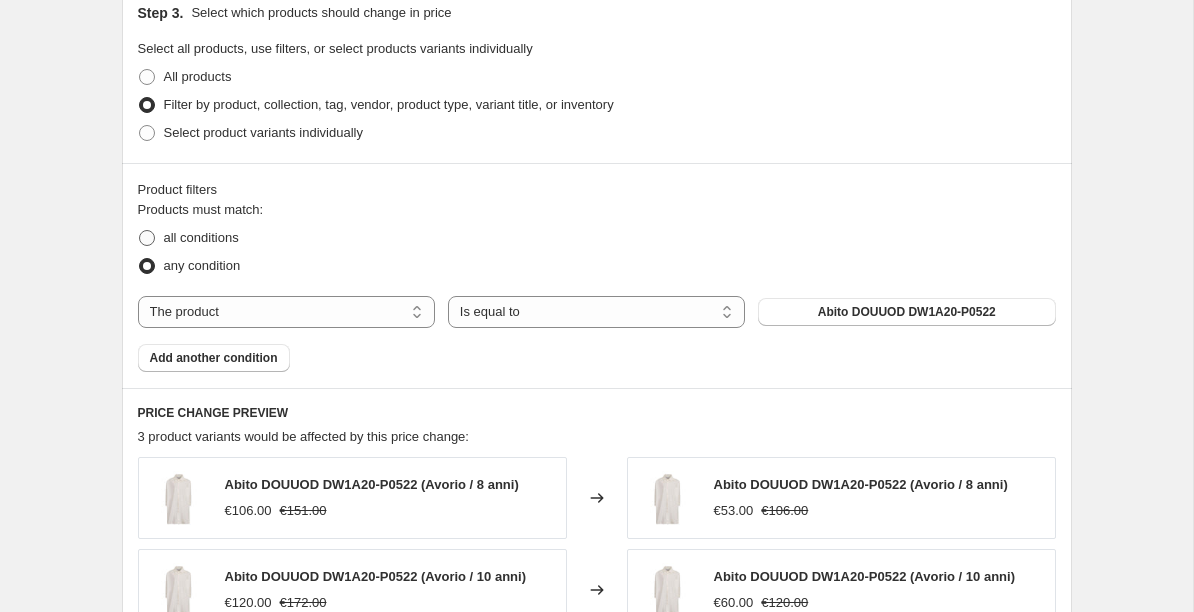 click at bounding box center [147, 238] 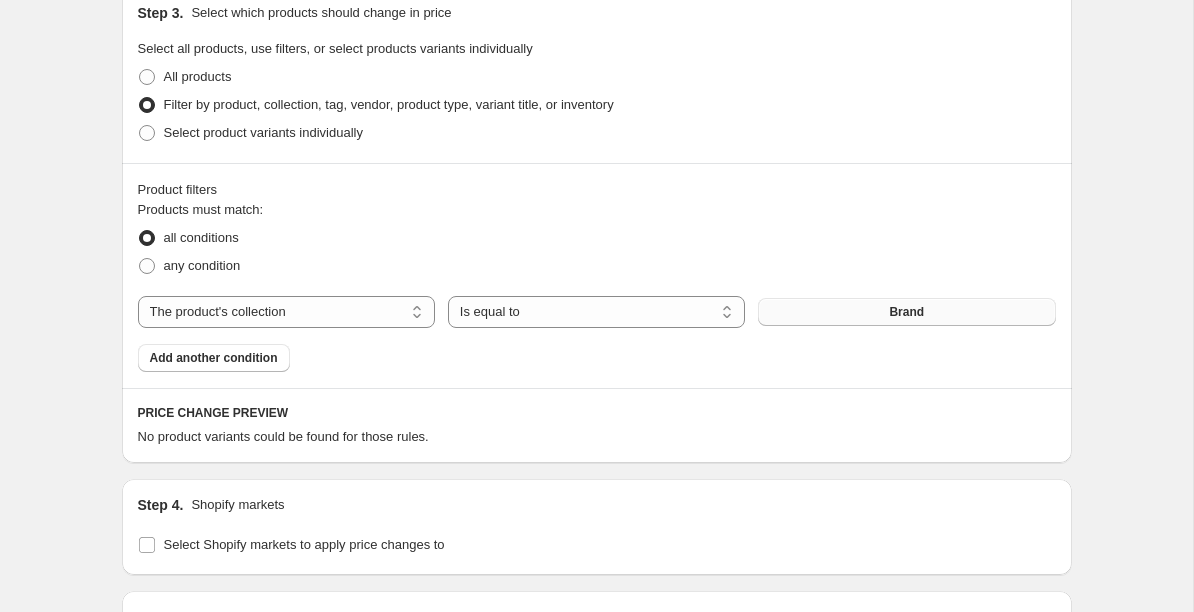 click on "Brand" at bounding box center (906, 312) 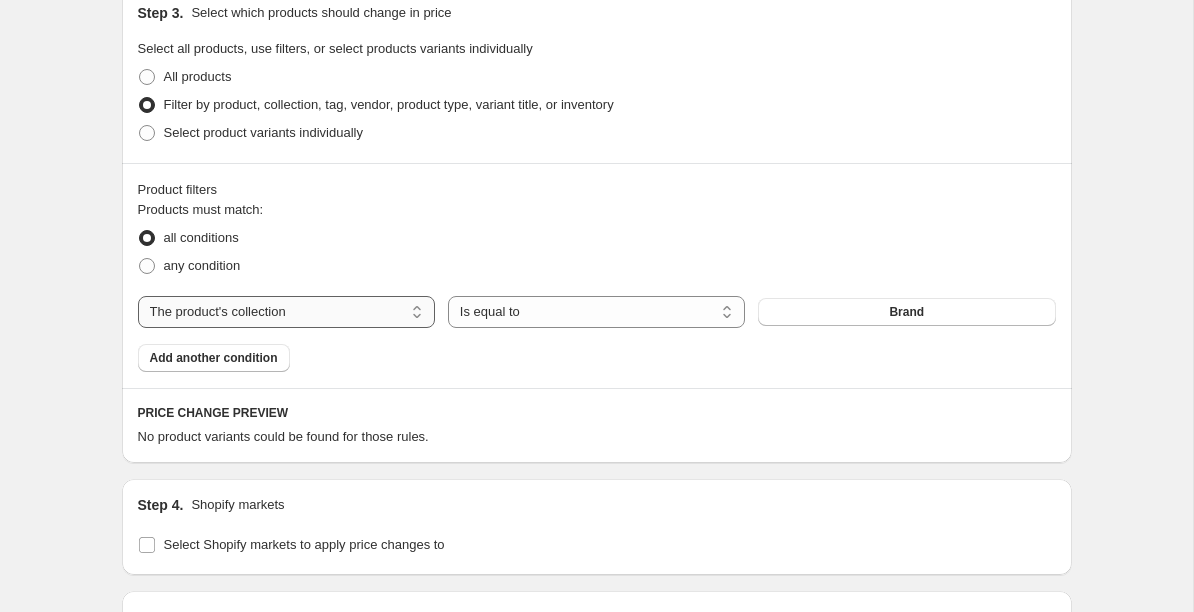 select on "vendor" 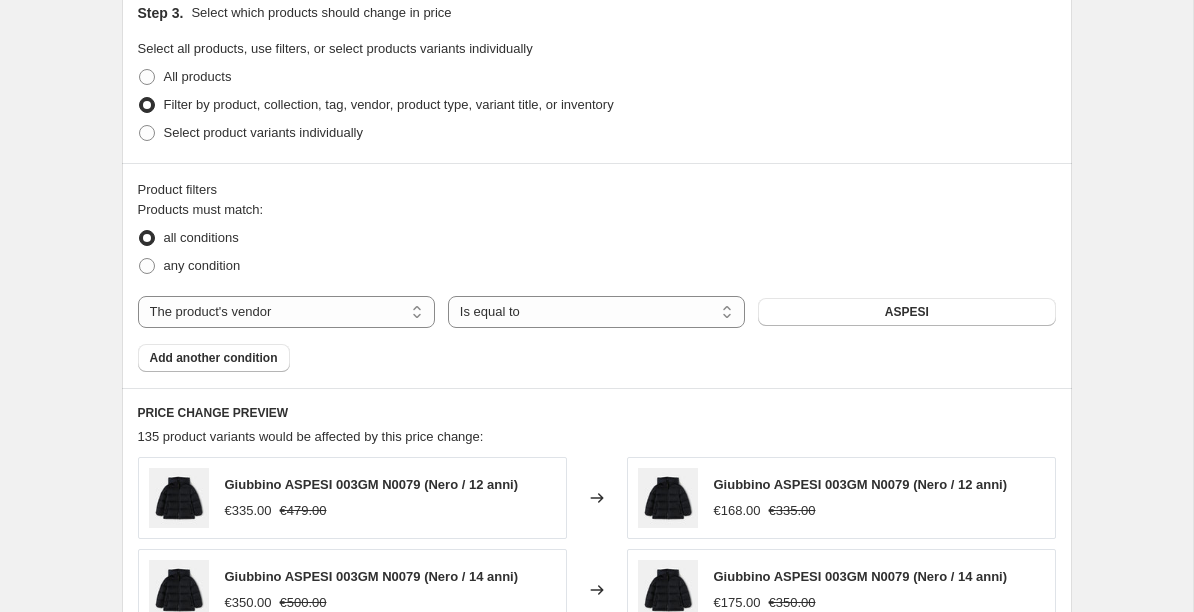 scroll, scrollTop: 975, scrollLeft: 0, axis: vertical 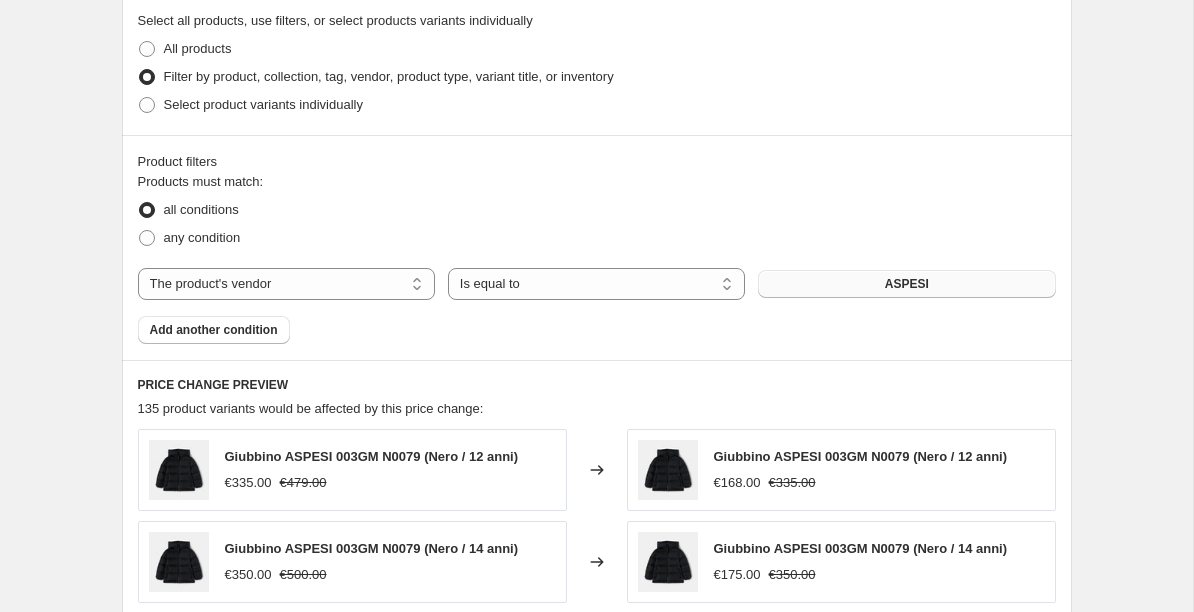 click on "ASPESI" at bounding box center [906, 284] 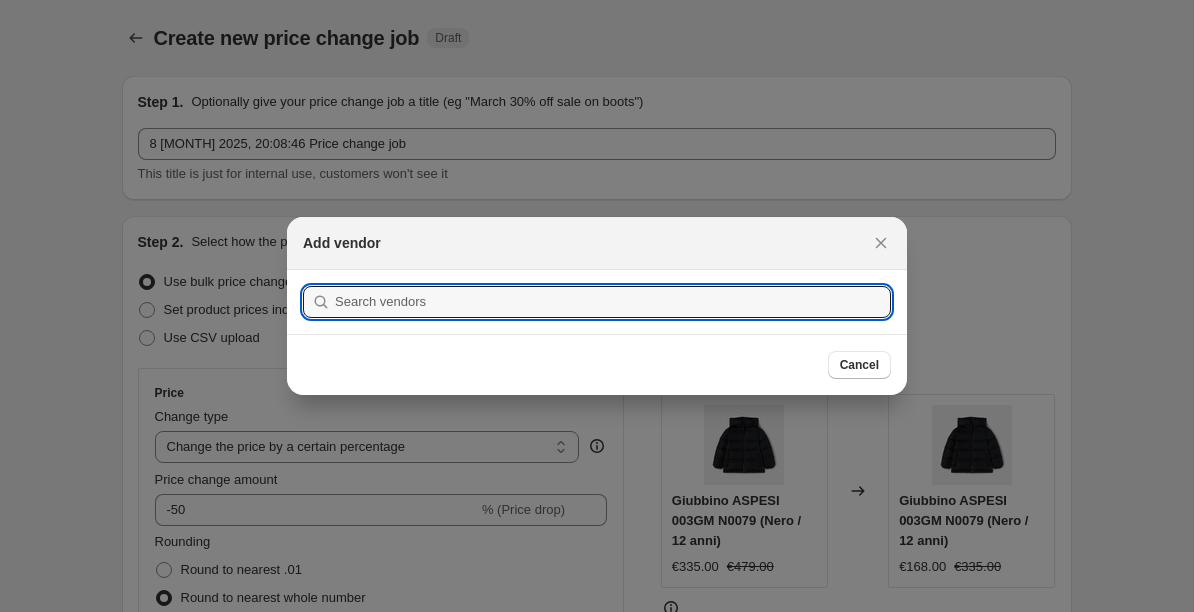 scroll, scrollTop: 0, scrollLeft: 0, axis: both 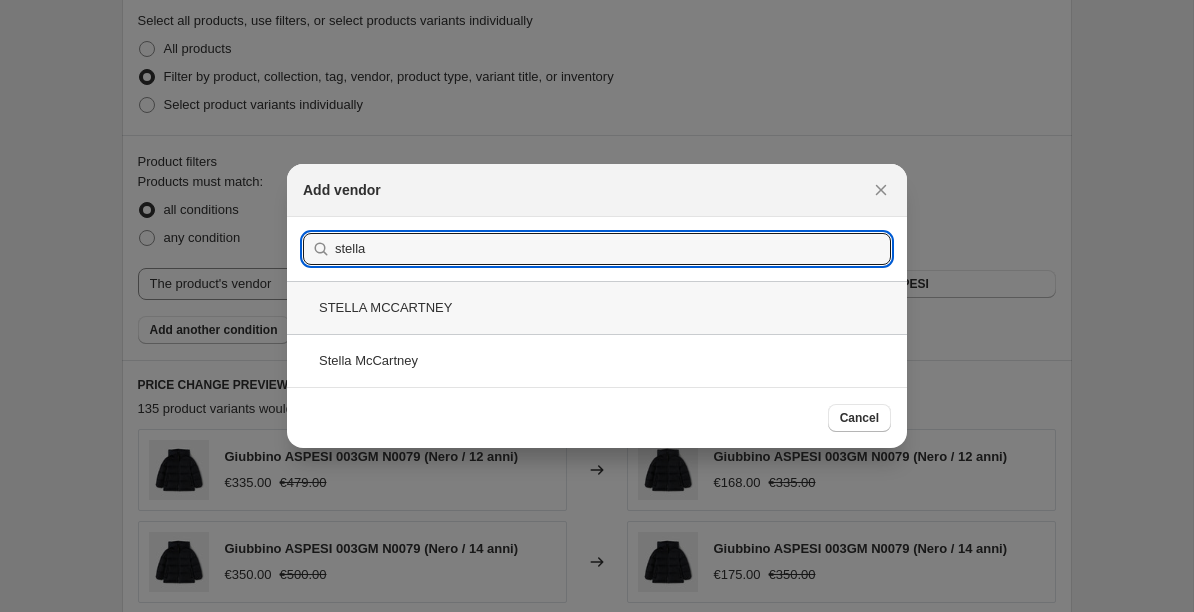 type on "stella" 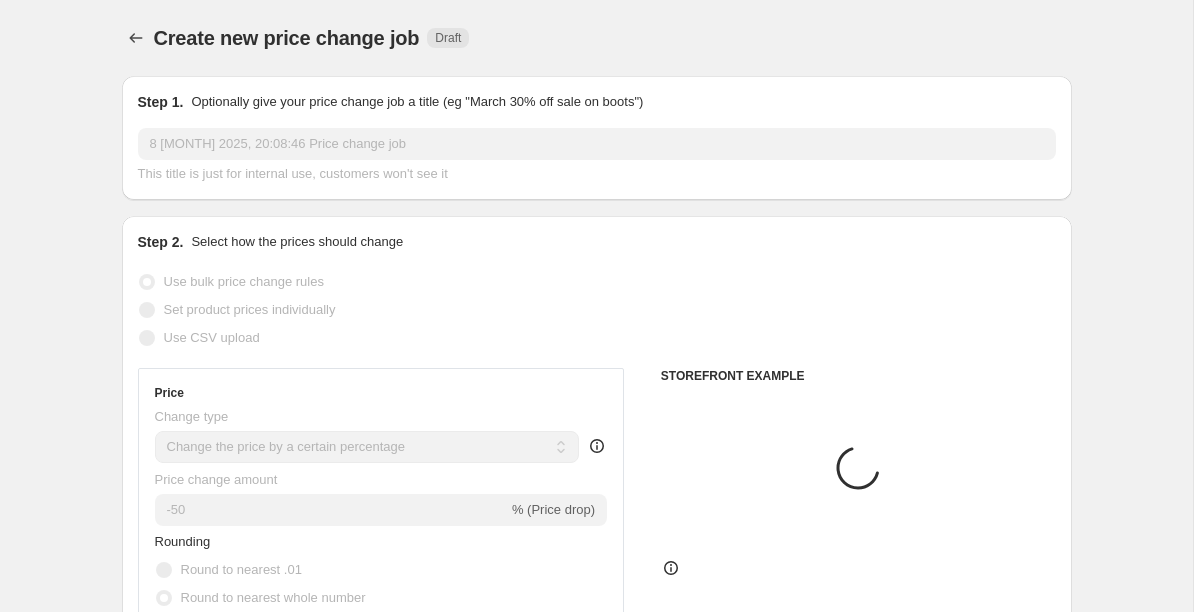 scroll, scrollTop: 975, scrollLeft: 0, axis: vertical 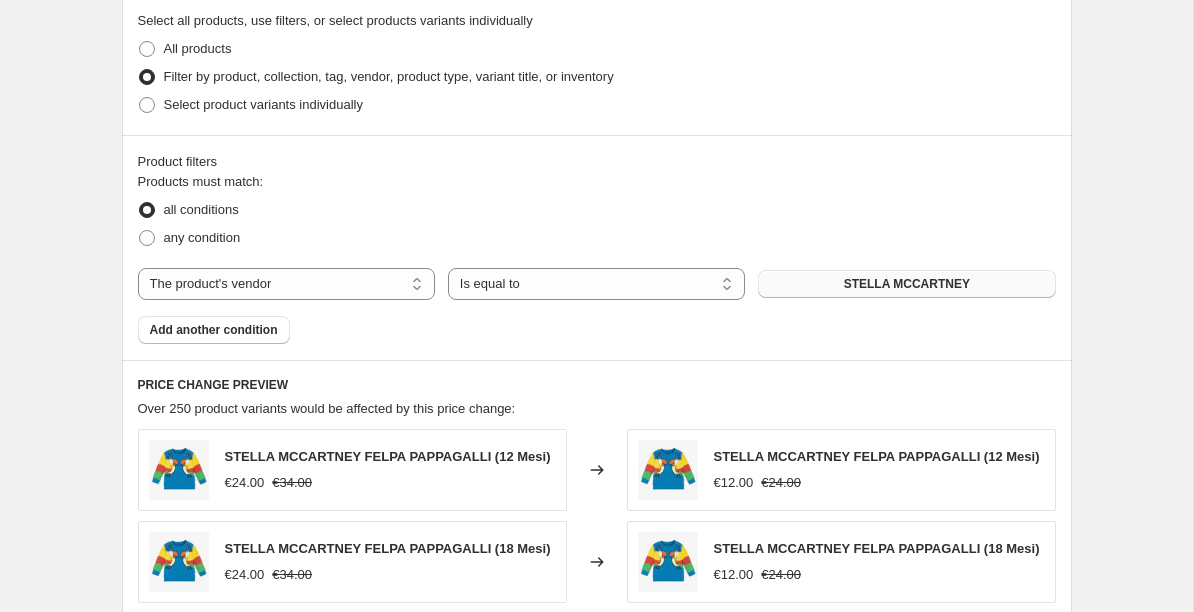 click on "STELLA MCCARTNEY" at bounding box center (906, 284) 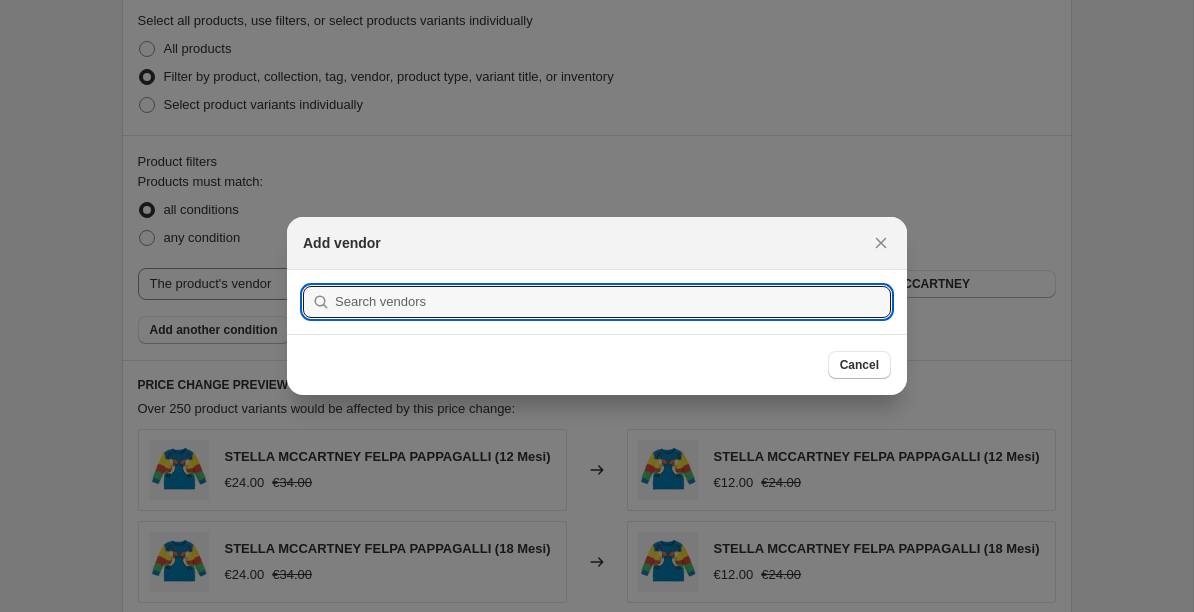 scroll, scrollTop: 0, scrollLeft: 0, axis: both 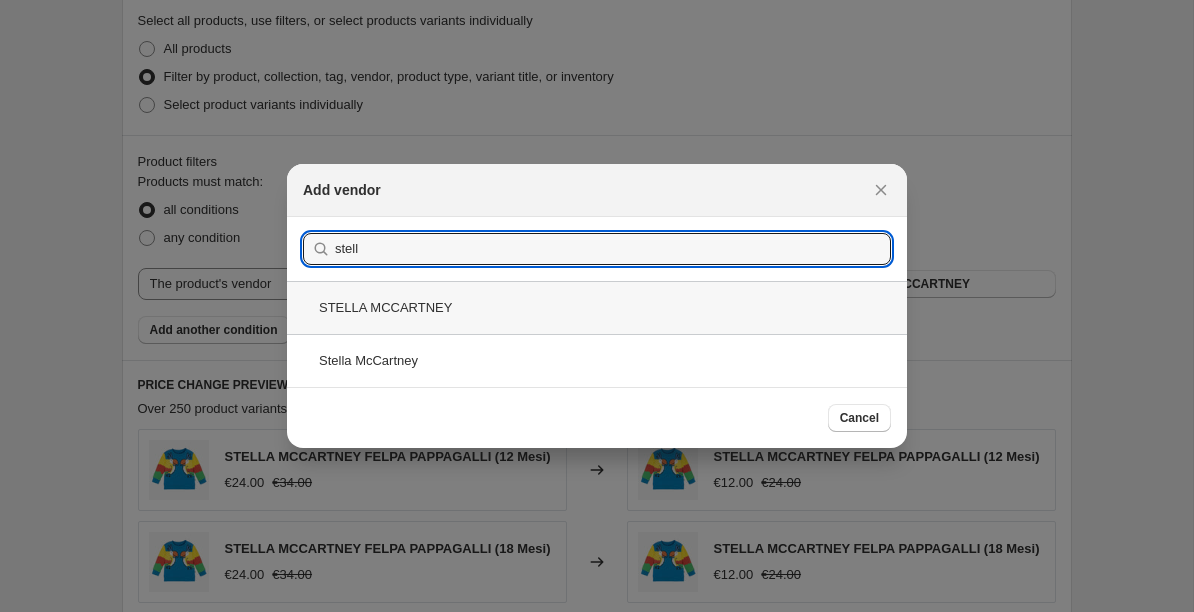 type on "stell" 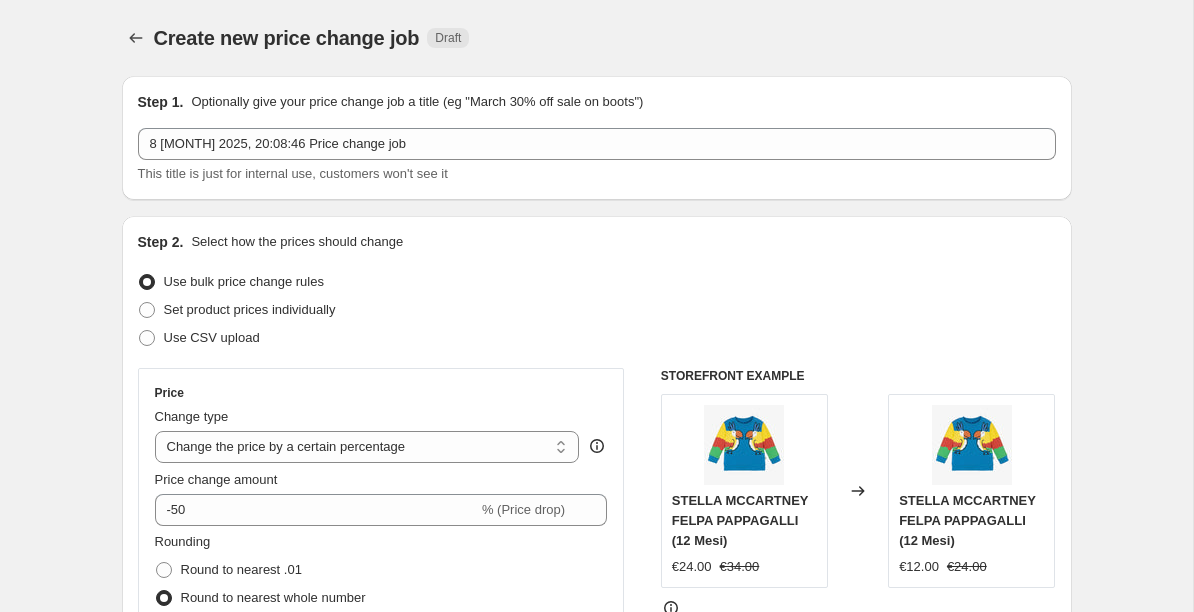 scroll, scrollTop: 975, scrollLeft: 0, axis: vertical 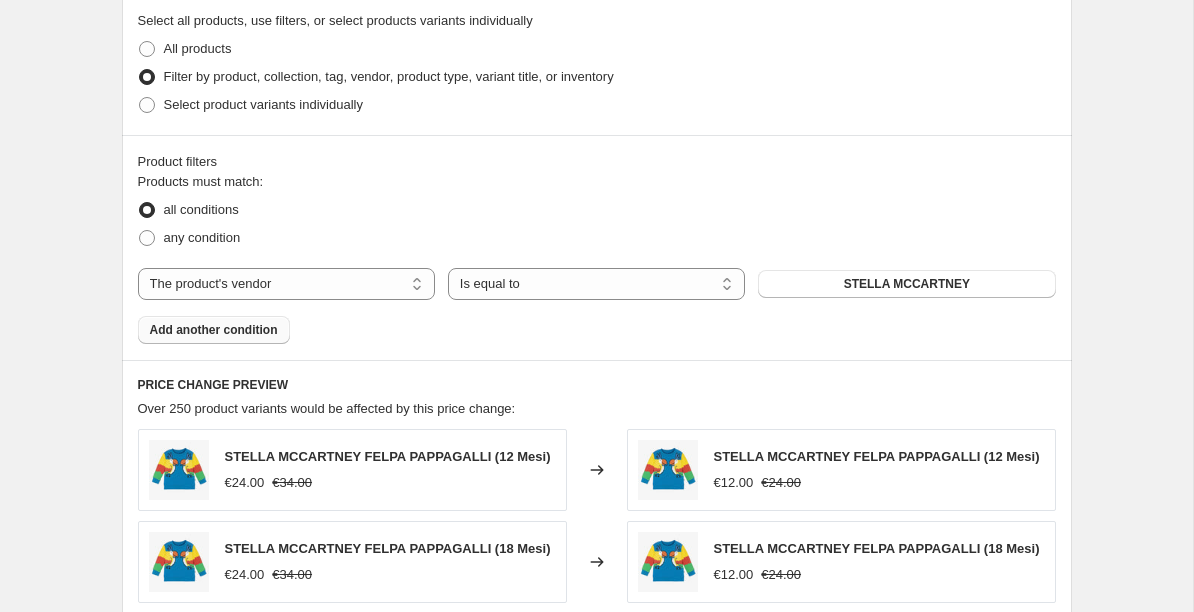 click on "Add another condition" at bounding box center (214, 330) 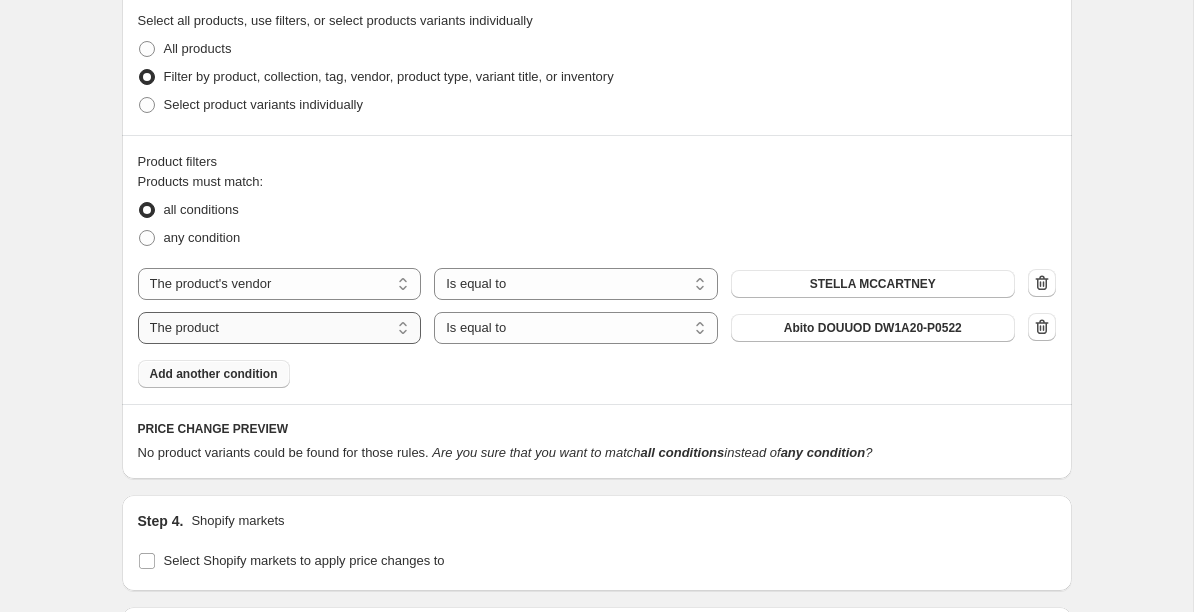 select on "vendor" 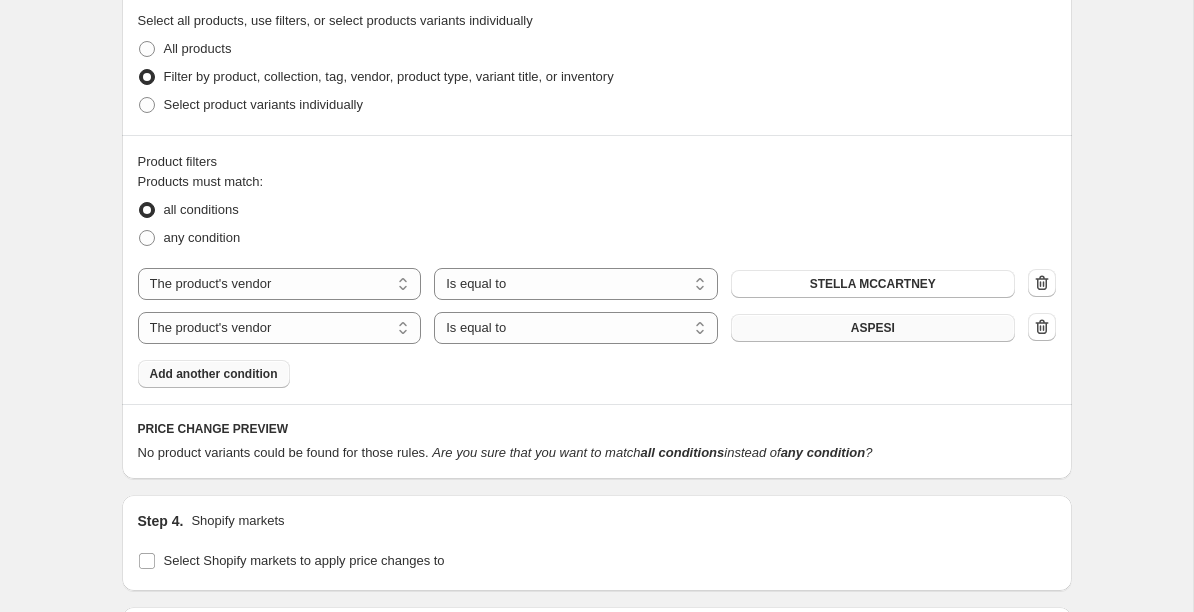 click on "ASPESI" at bounding box center [873, 328] 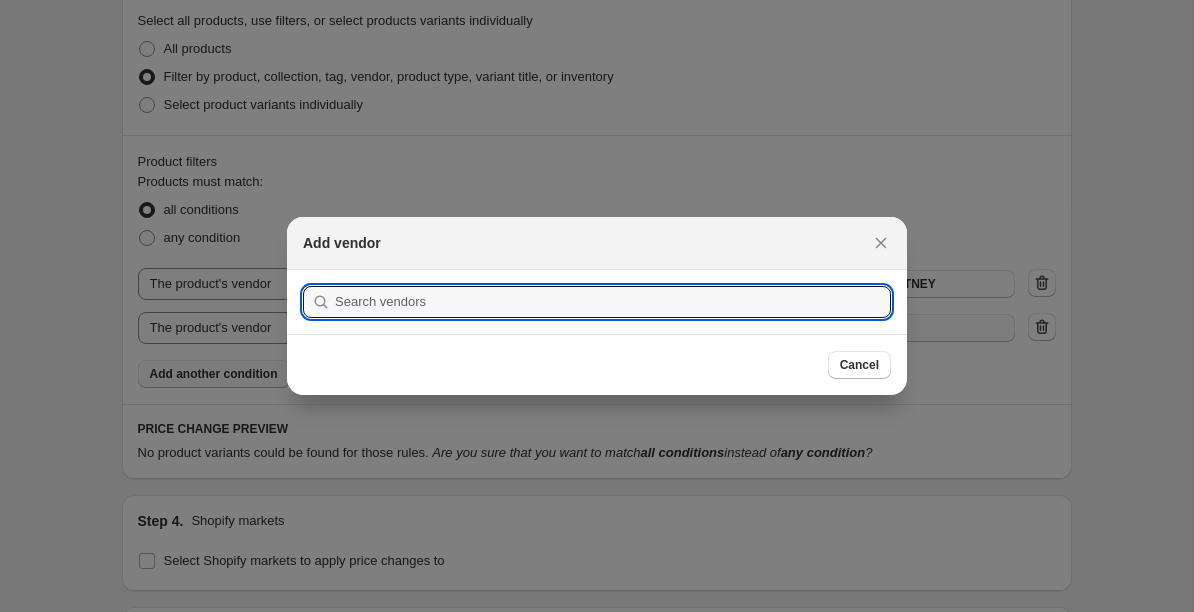 scroll, scrollTop: 0, scrollLeft: 0, axis: both 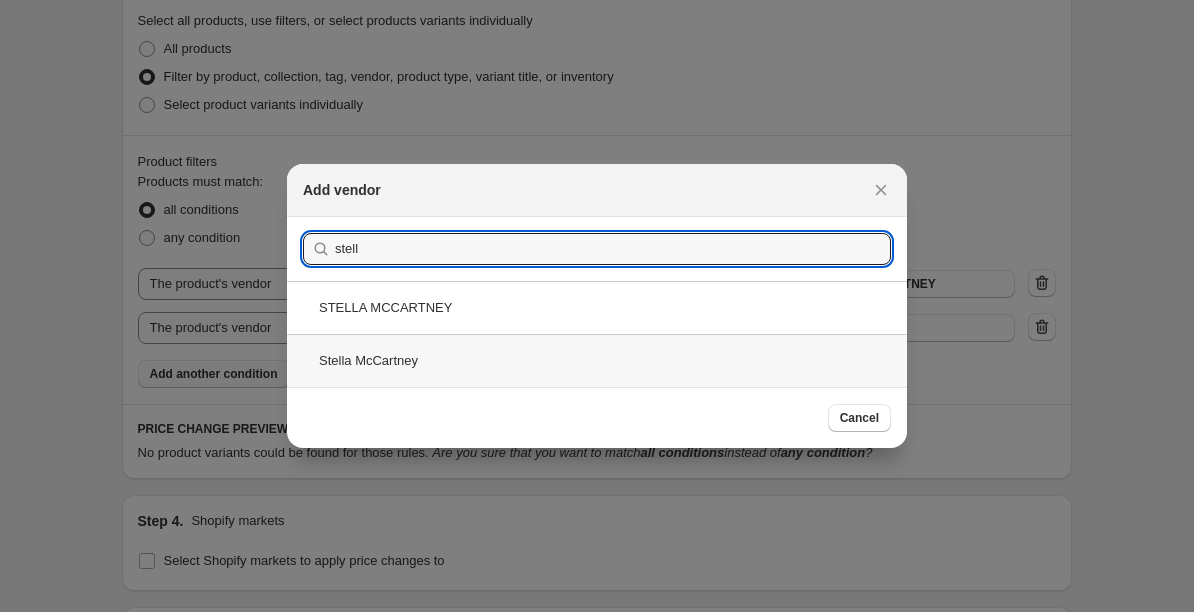 type on "stell" 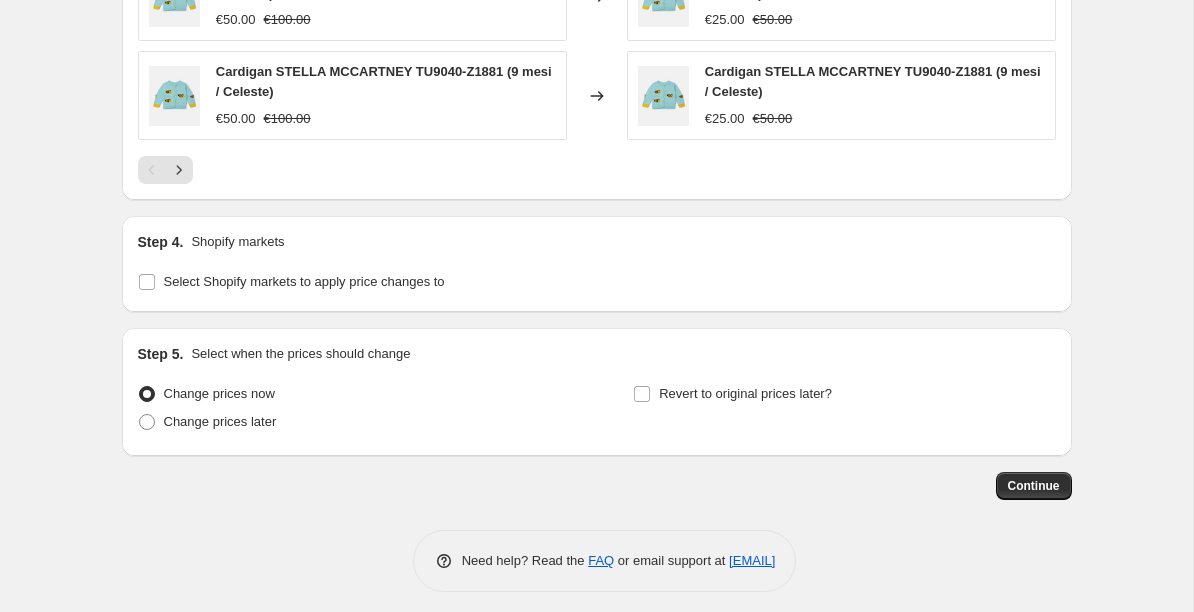 scroll, scrollTop: 1773, scrollLeft: 0, axis: vertical 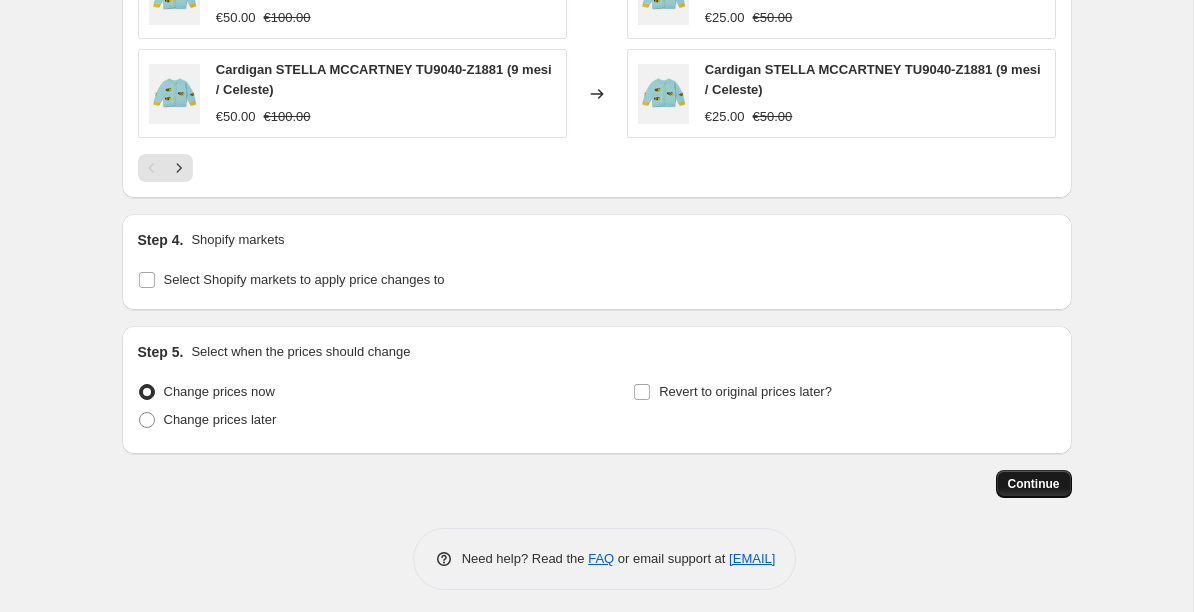click on "Continue" at bounding box center [1034, 484] 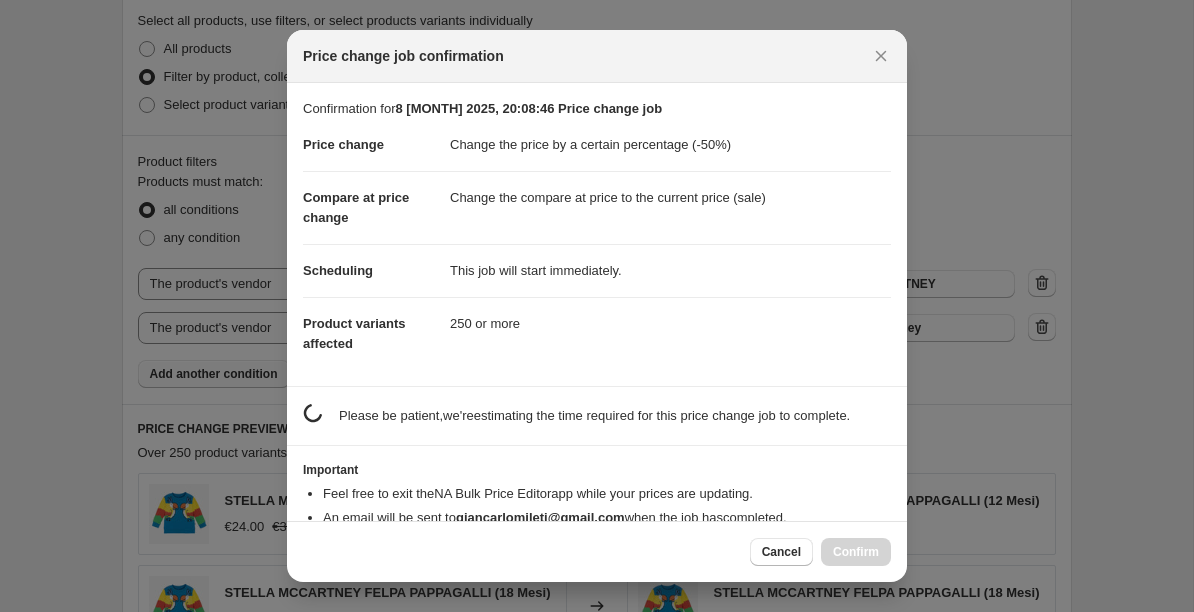 scroll, scrollTop: 0, scrollLeft: 0, axis: both 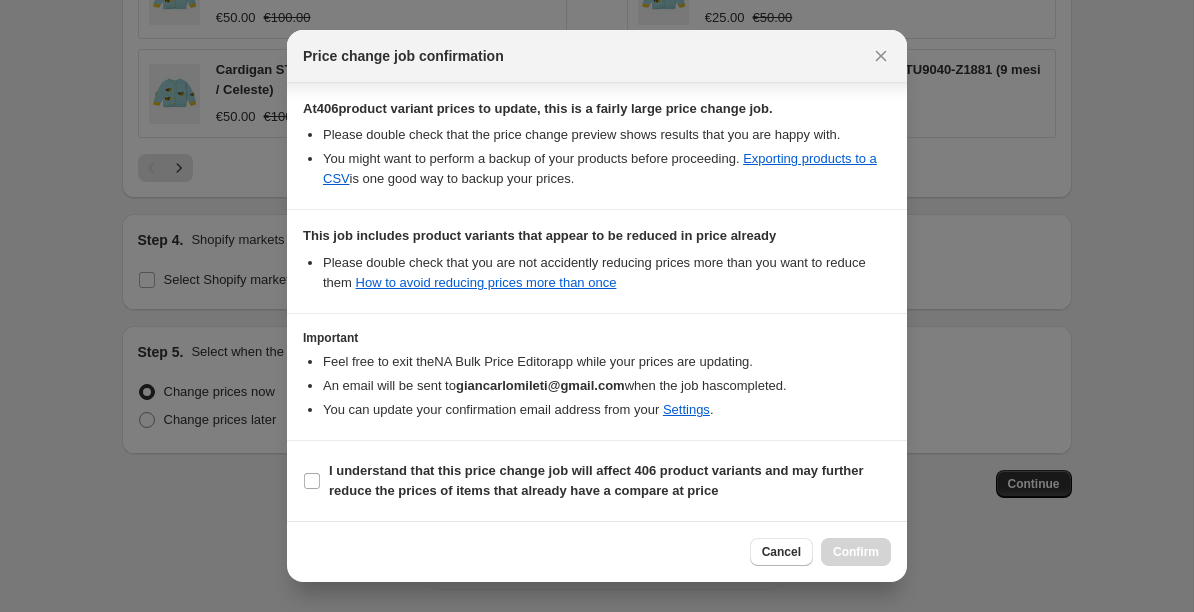 click on "Cancel Confirm" at bounding box center [820, 552] 